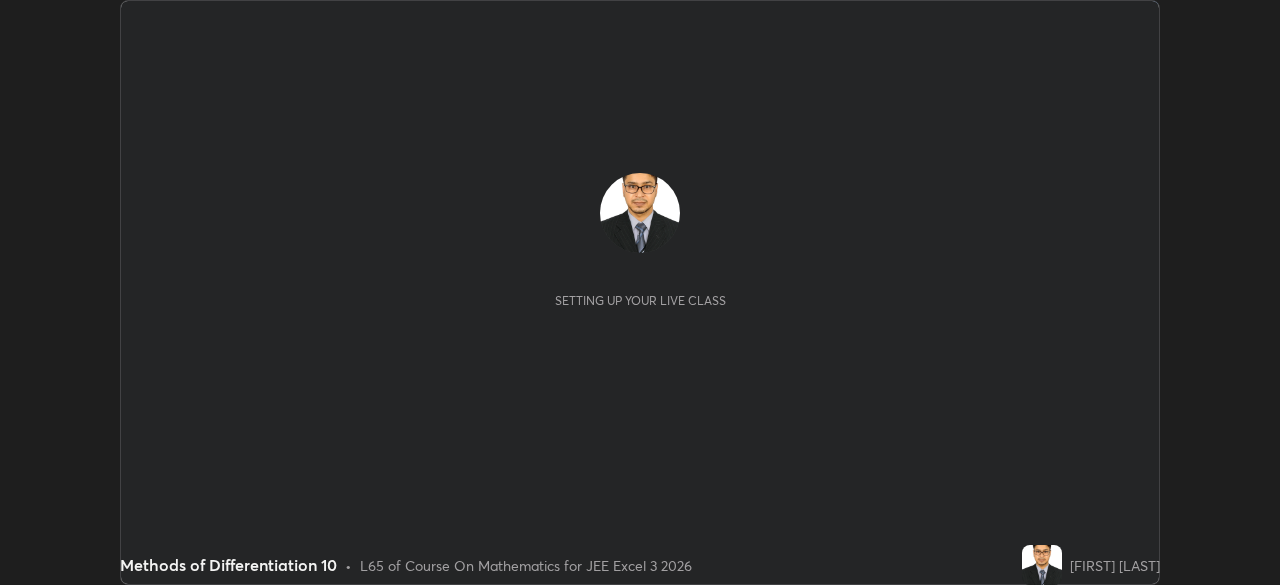 scroll, scrollTop: 0, scrollLeft: 0, axis: both 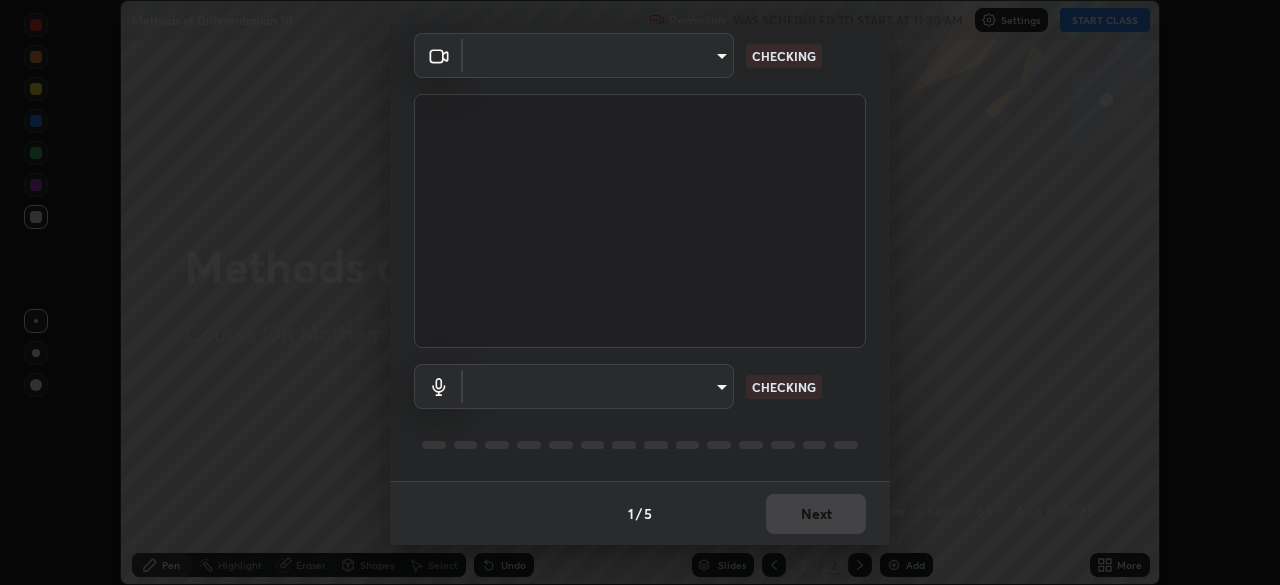 type on "0fd92c63274a1da87ca8b83bccb824cc967b90f14fb0b07e914fad7f84ec74b5" 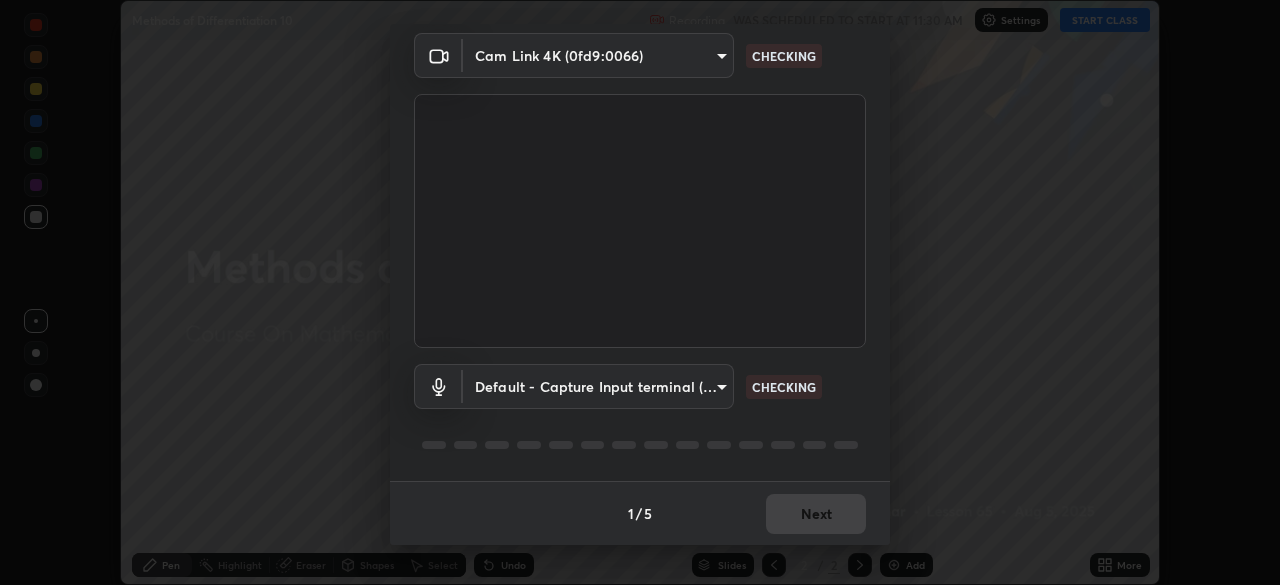 click on "Erase all Methods of Differentiation 10 Recording WAS SCHEDULED TO START AT  11:30 AM Settings START CLASS Setting up your live class Methods of Differentiation 10 • L65 of Course On Mathematics for JEE Excel 3 2026 [FIRST] [LAST] Pen Highlight Eraser Shapes Select Undo Slides 2 / 2 Add More No doubts shared Encourage your learners to ask a doubt for better clarity Report an issue Reason for reporting Buffering Chat not working Audio - Video sync issue Educator video quality low ​ Attach an image Report Media settings Cam Link 4K ([HASH]) [HASH] CHECKING Default - Capture Input terminal (Digital Array MIC) default CHECKING 1 / 5 Next" at bounding box center [640, 292] 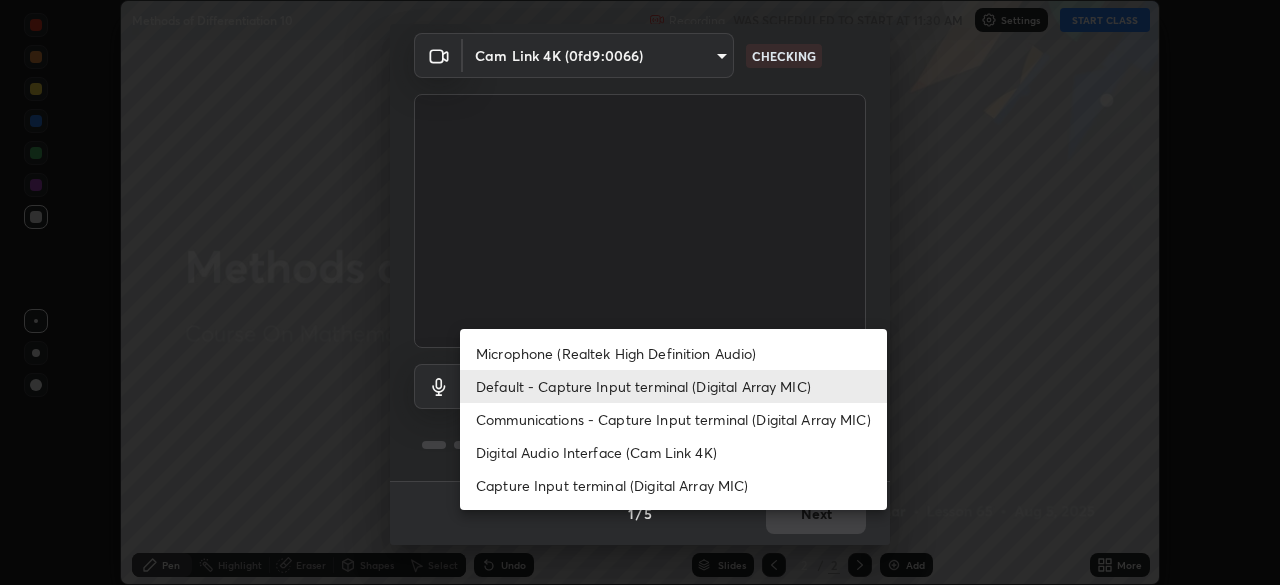 click on "Microphone (Realtek High Definition Audio)" at bounding box center [673, 353] 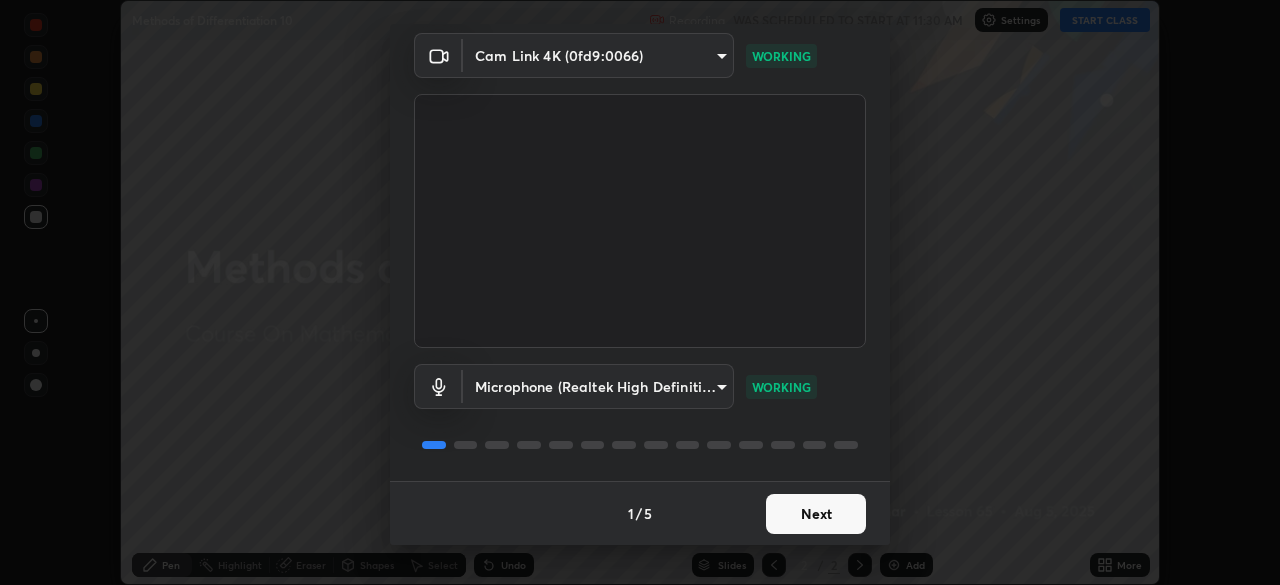 click on "Next" at bounding box center (816, 514) 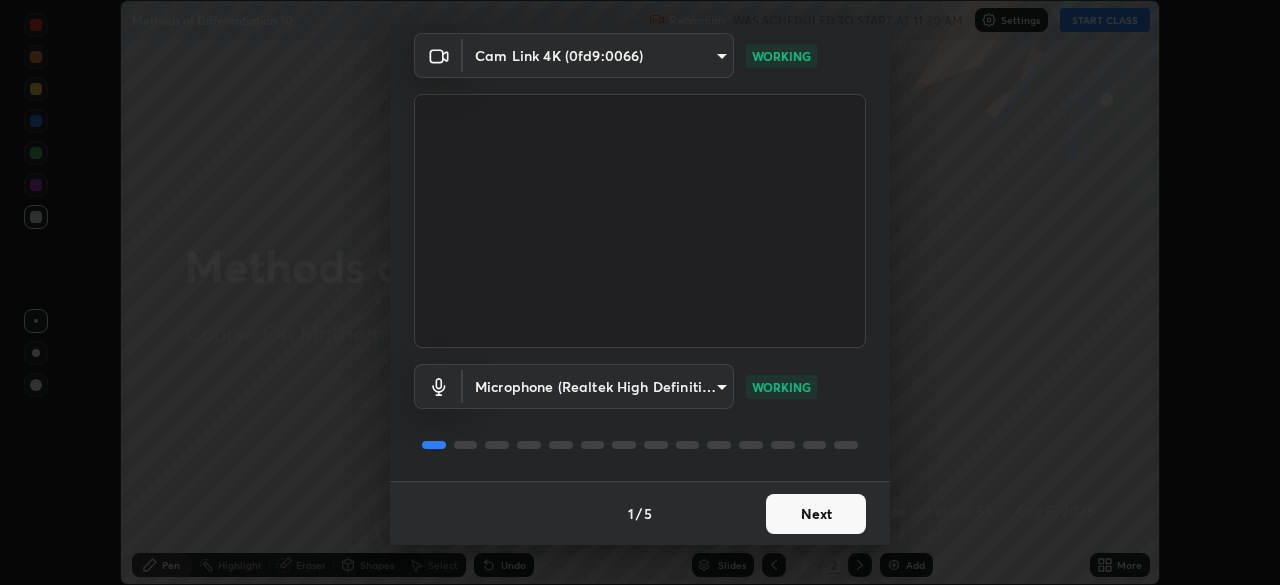 scroll, scrollTop: 0, scrollLeft: 0, axis: both 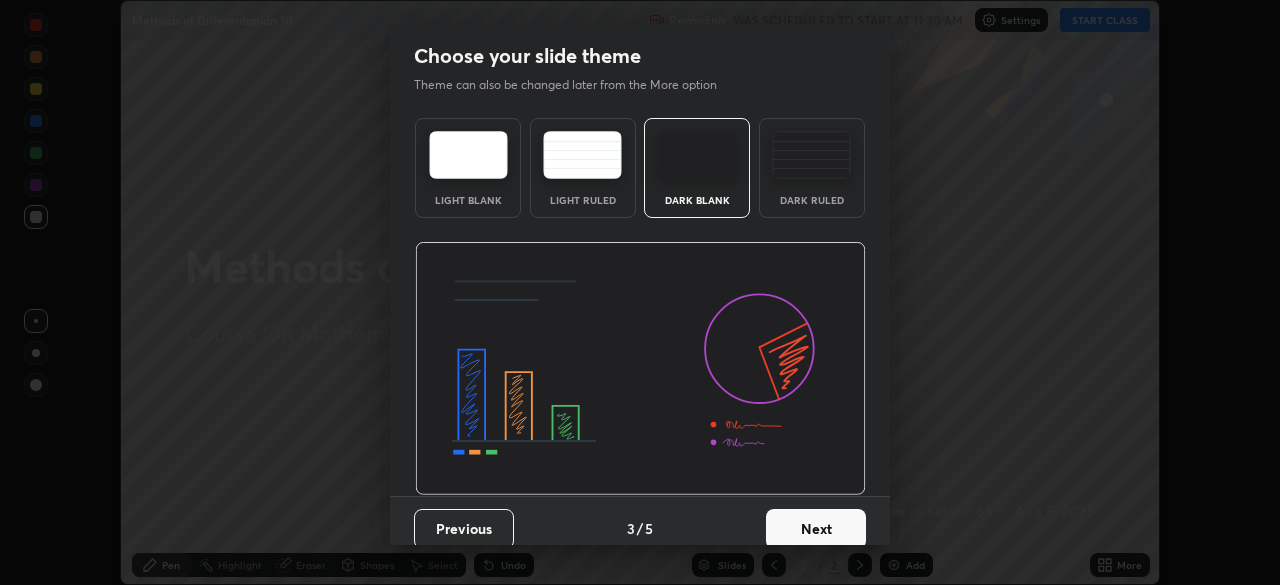 click on "Next" at bounding box center [816, 529] 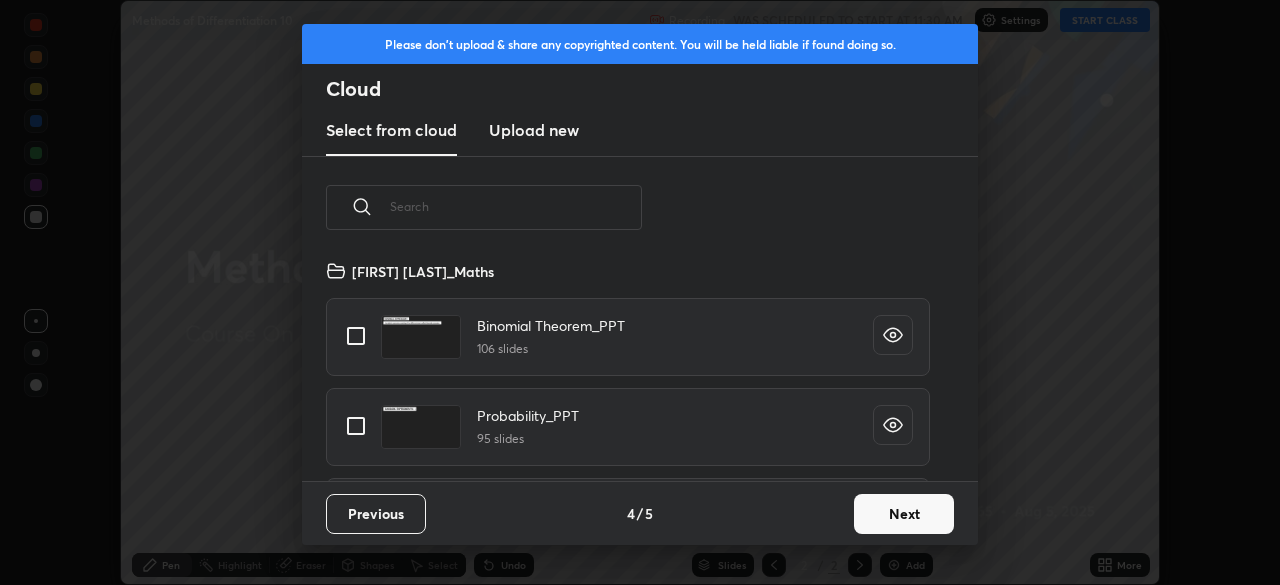 scroll, scrollTop: 7, scrollLeft: 11, axis: both 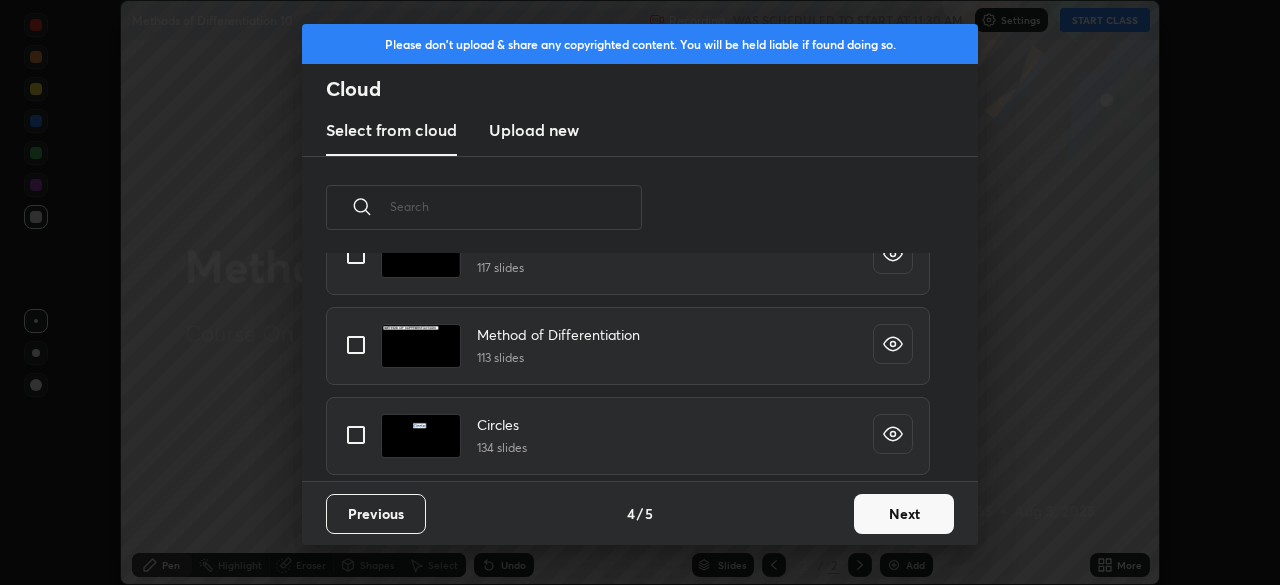 click at bounding box center [356, 345] 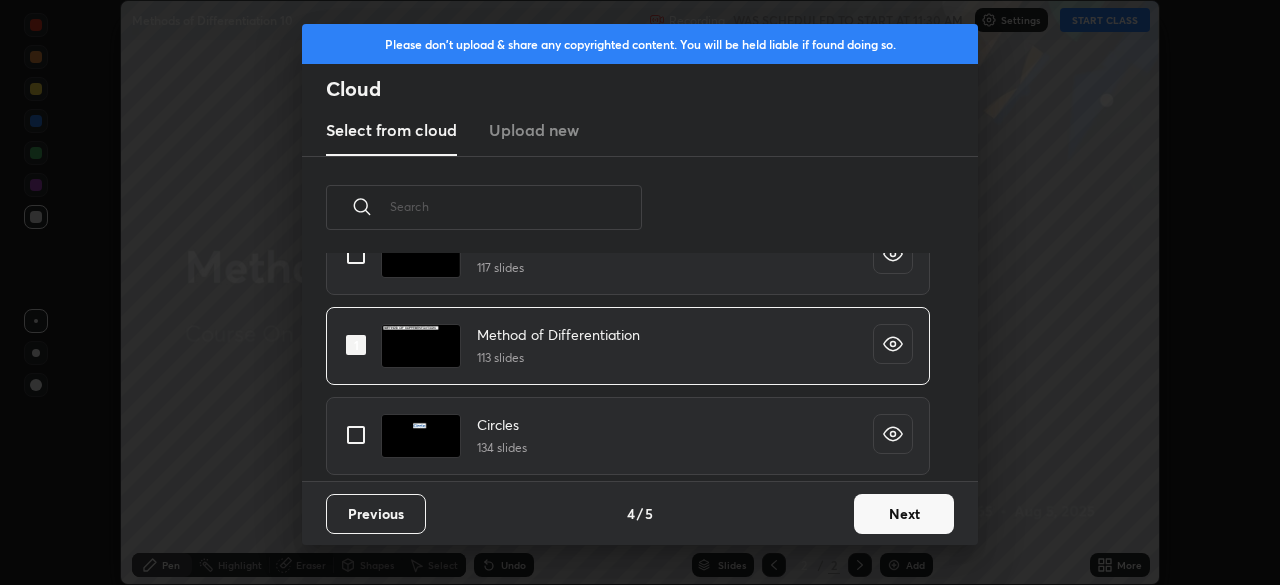 click on "Next" at bounding box center [904, 514] 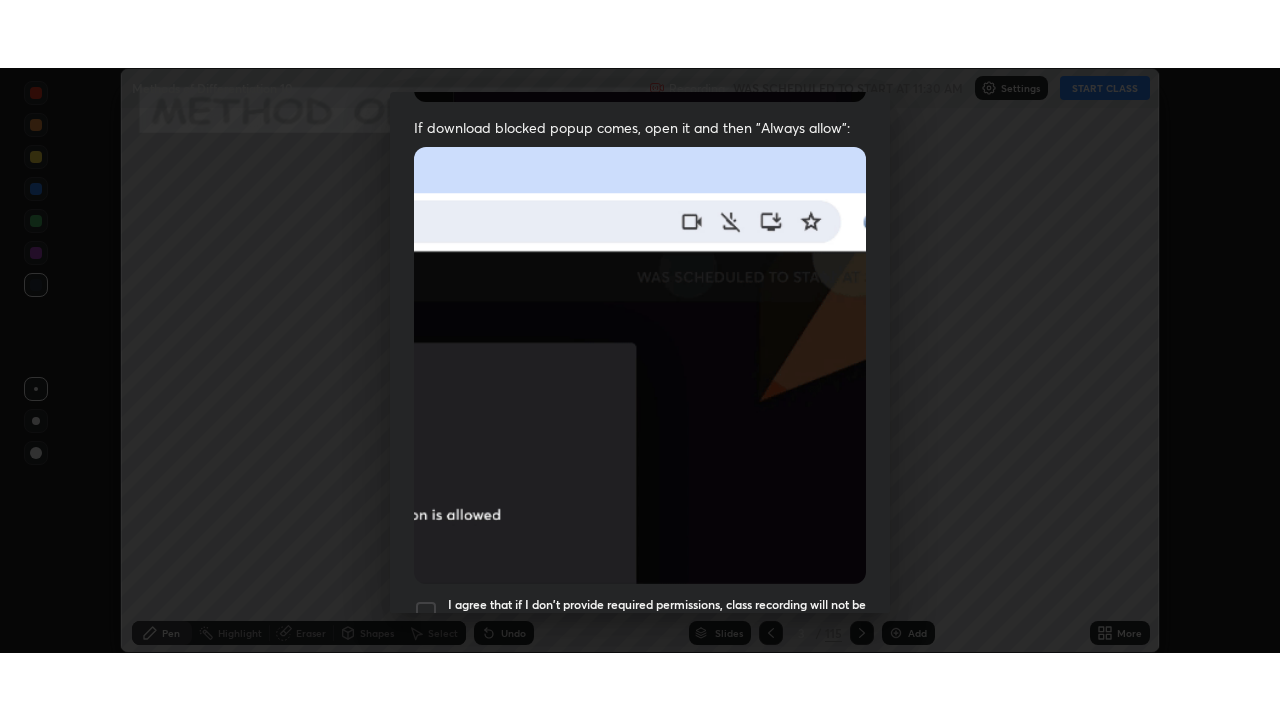 scroll, scrollTop: 479, scrollLeft: 0, axis: vertical 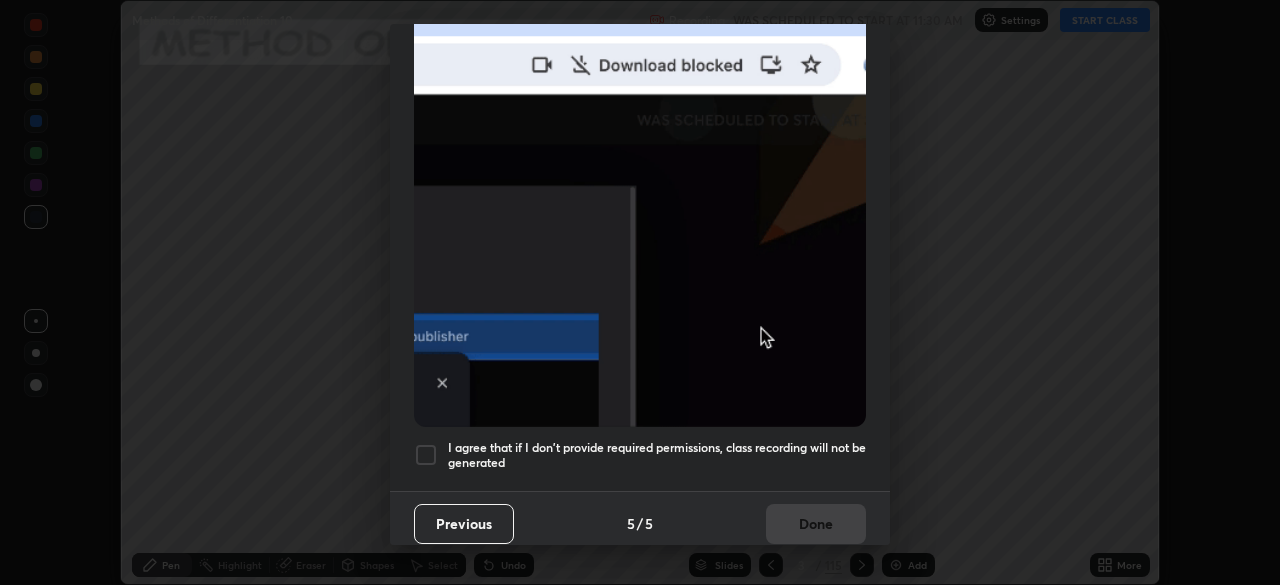 click on "Allow "Download multiple files" if prompted: If download blocked popup comes, open it and then "Always allow": I agree that if I don't provide required permissions, class recording will not be generated" at bounding box center [640, 70] 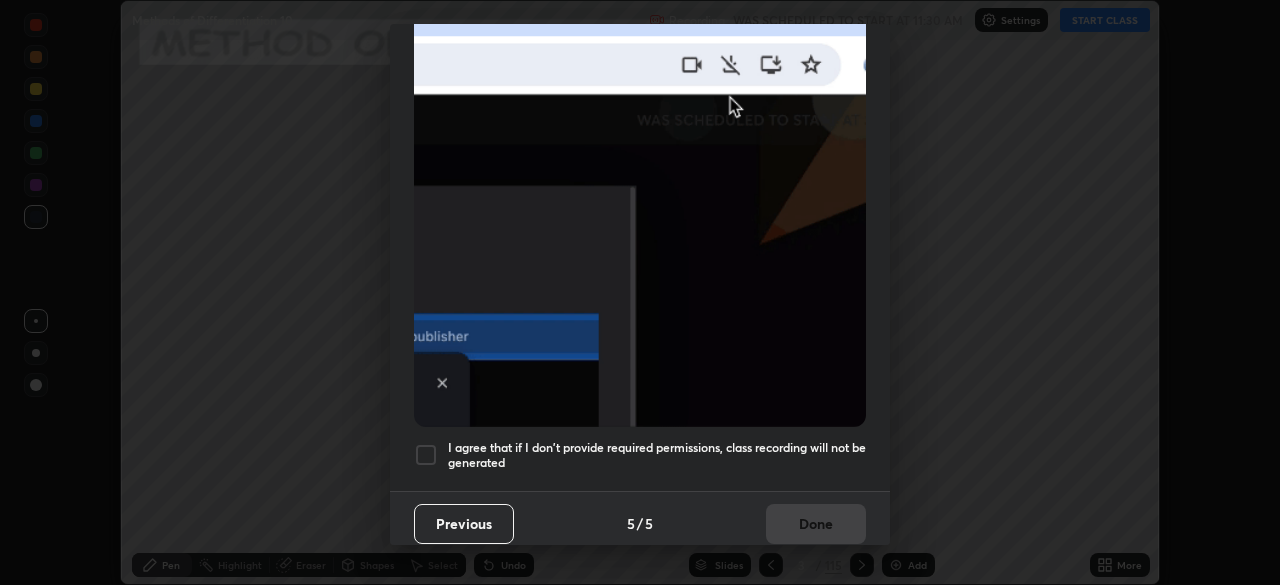 click at bounding box center (426, 455) 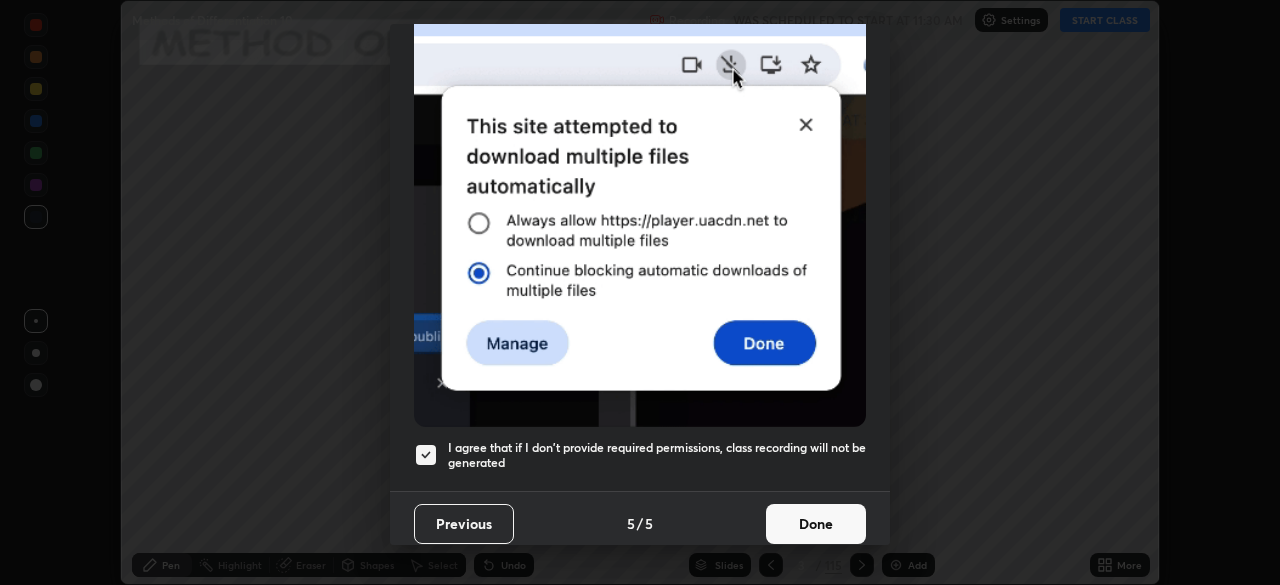 click on "Done" at bounding box center [816, 524] 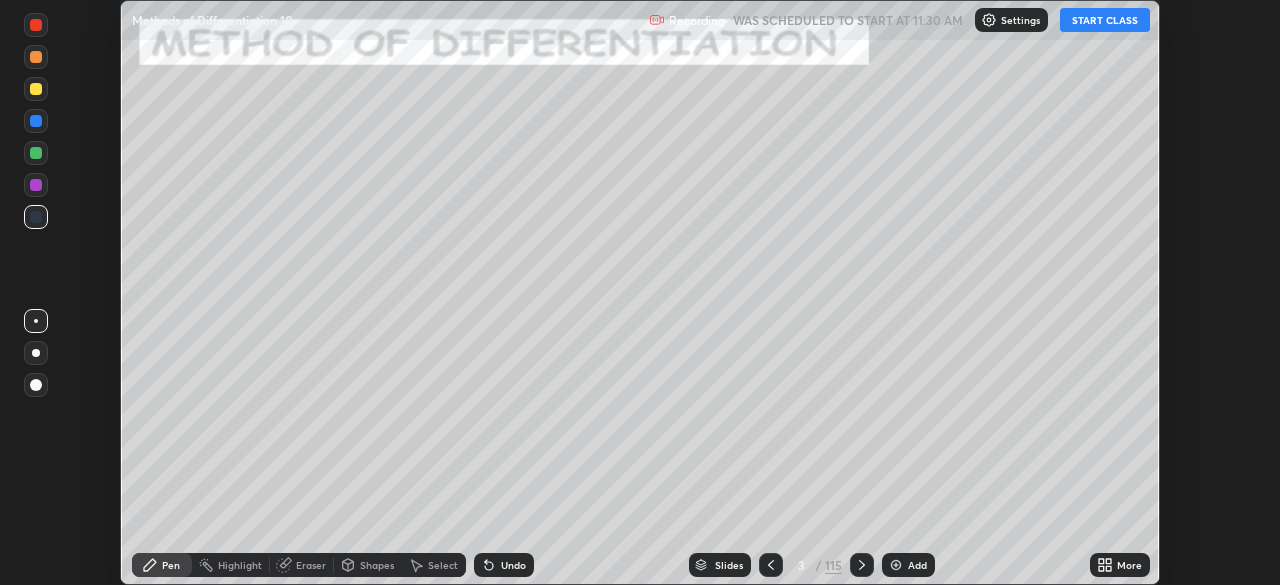 click on "More" at bounding box center (1120, 565) 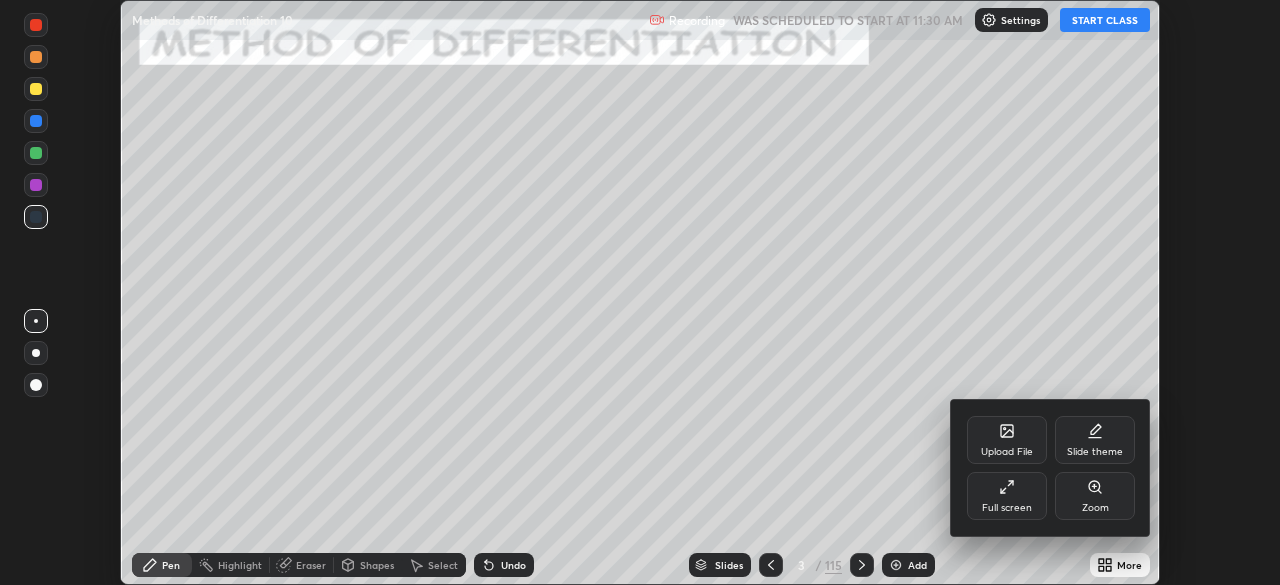 click on "Full screen" at bounding box center (1007, 508) 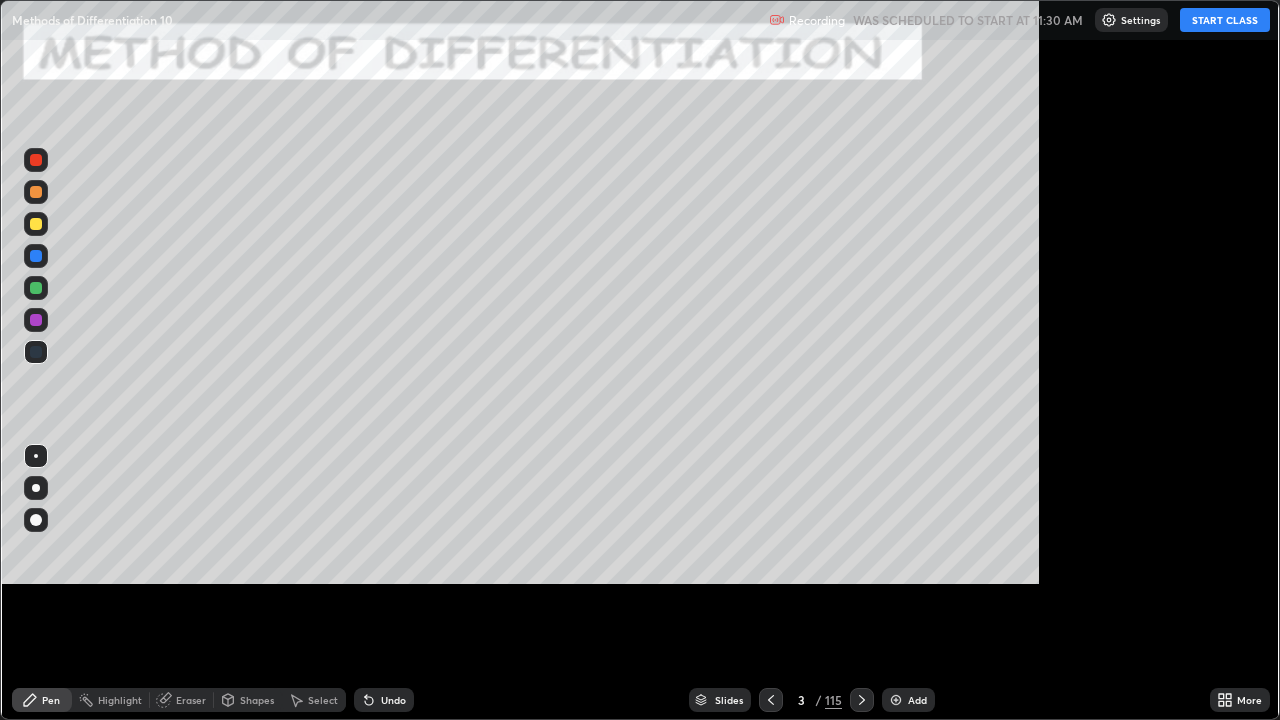 scroll, scrollTop: 99280, scrollLeft: 98720, axis: both 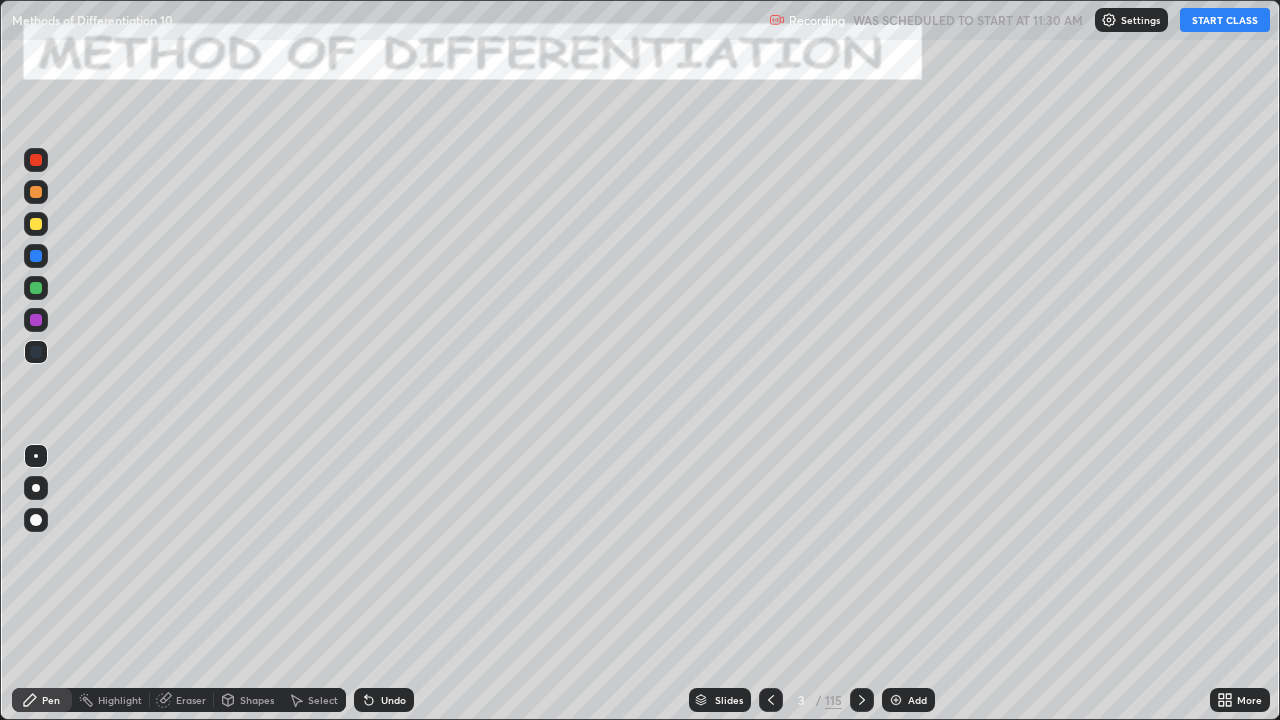 click on "START CLASS" at bounding box center [1225, 20] 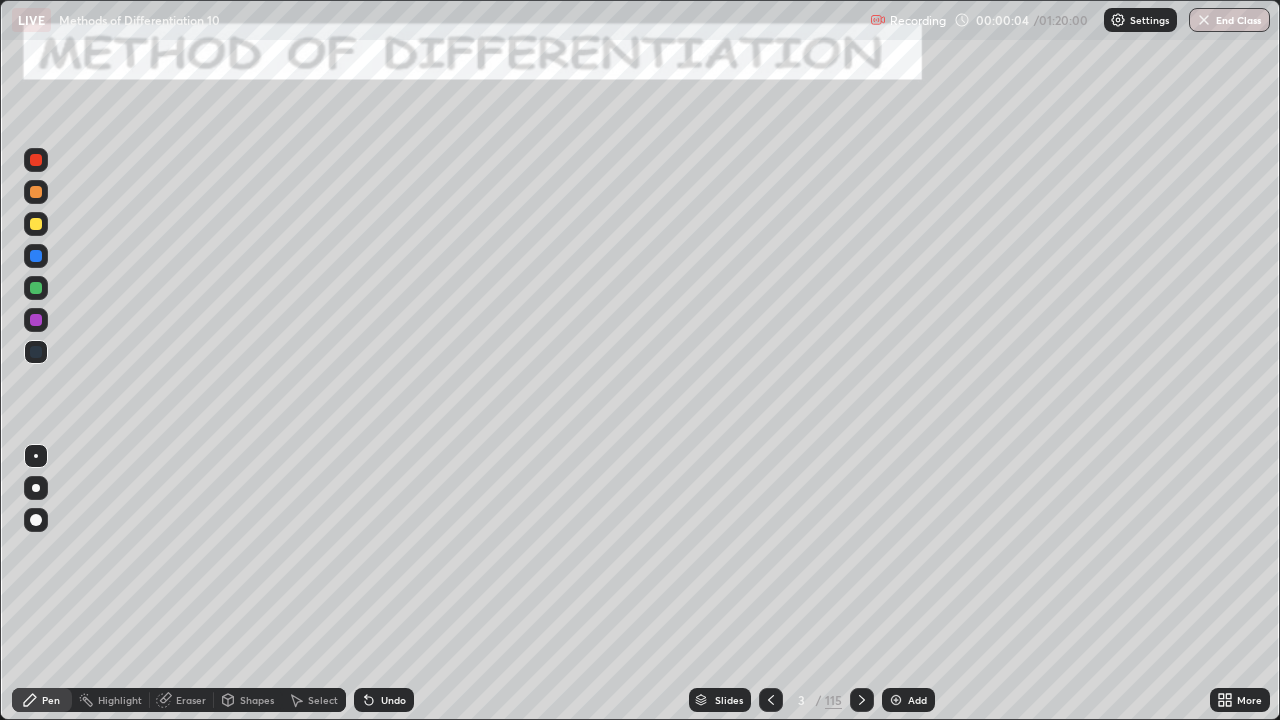 click on "115" at bounding box center [833, 700] 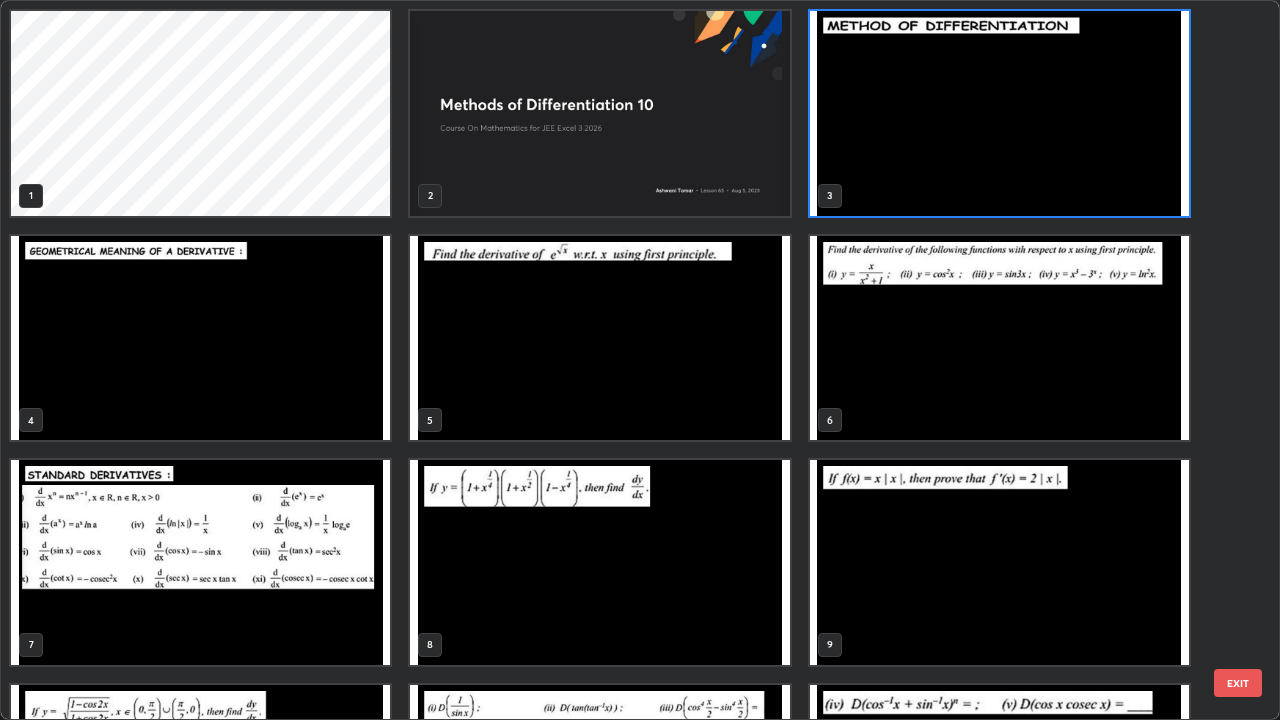scroll, scrollTop: 7, scrollLeft: 11, axis: both 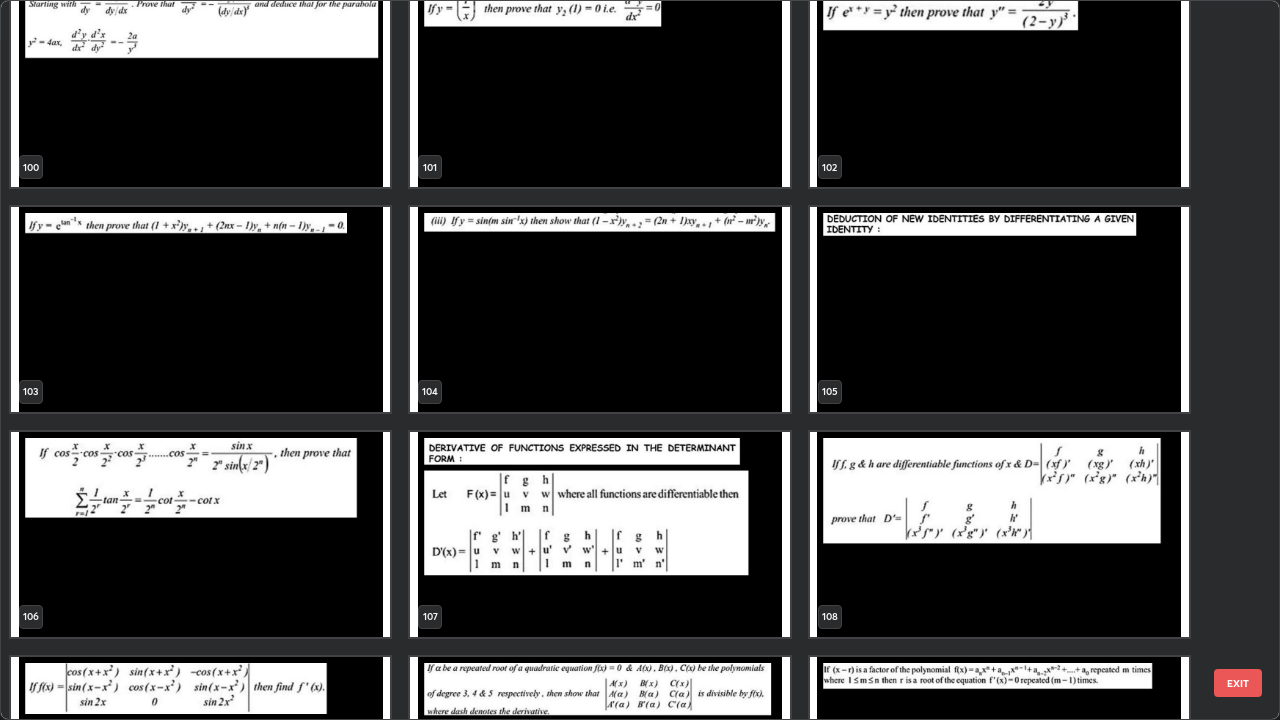 click at bounding box center [200, 534] 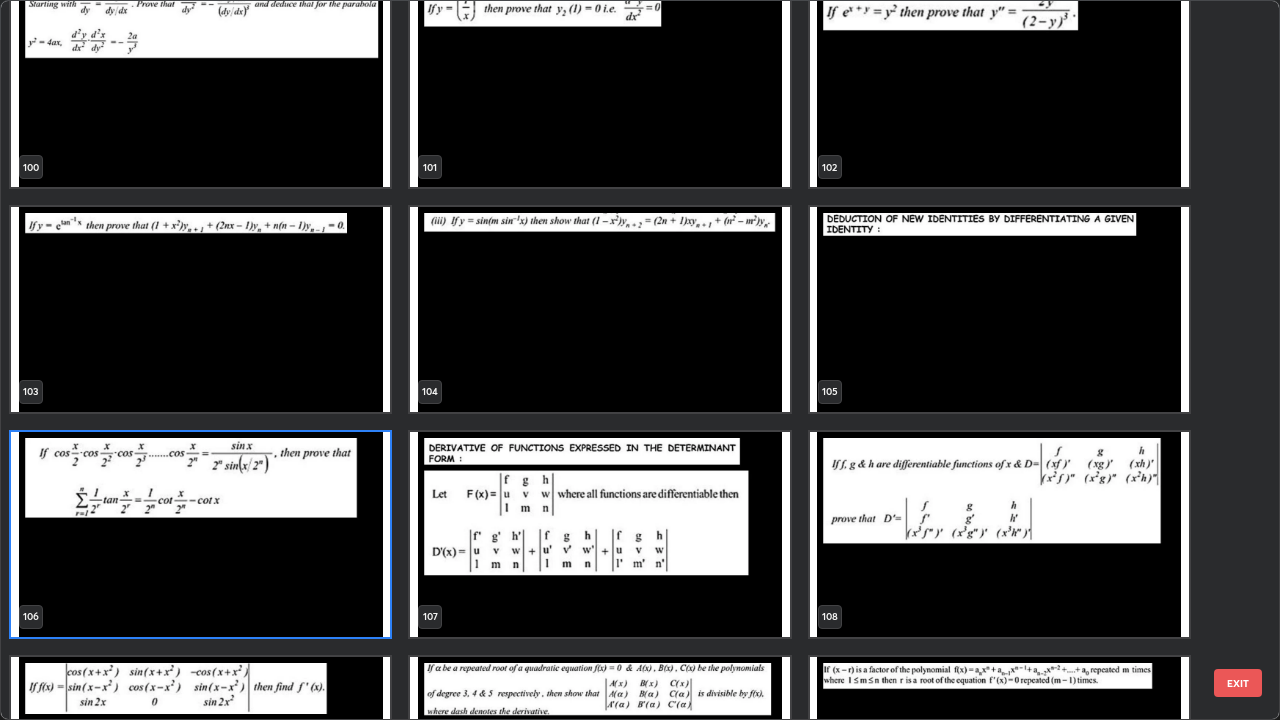 click at bounding box center (200, 534) 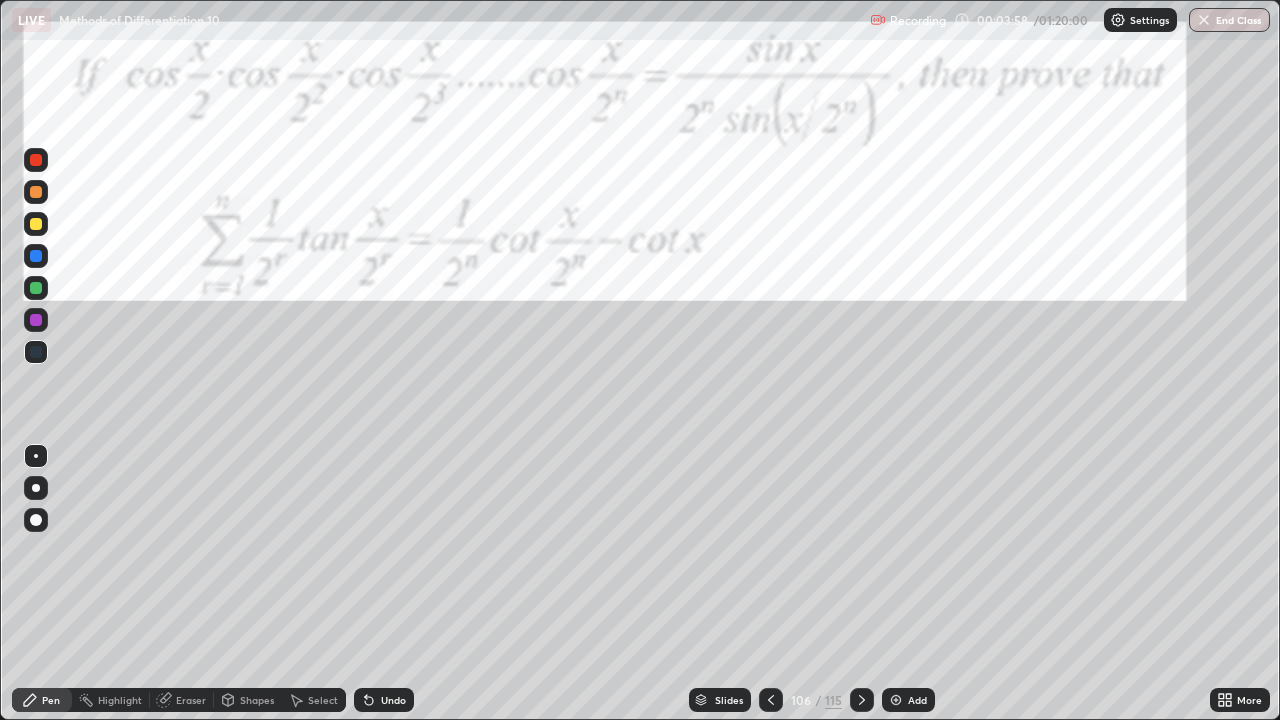 click at bounding box center (36, 288) 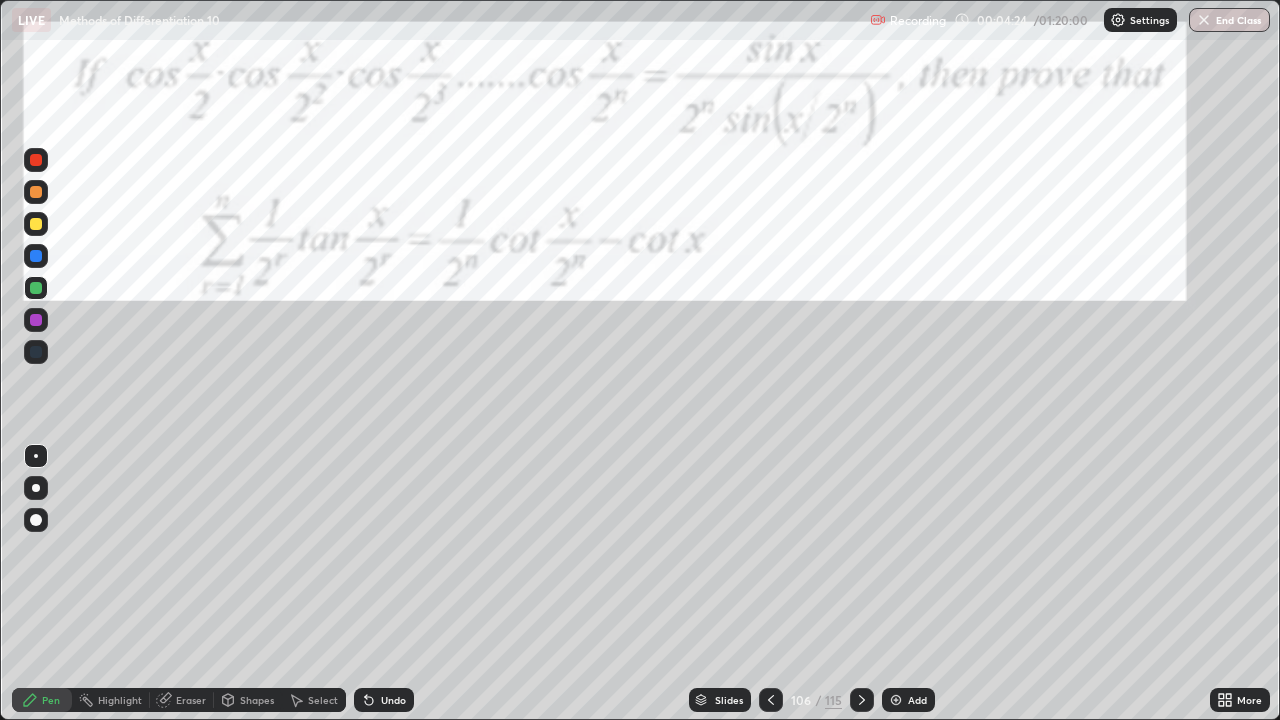 click at bounding box center [36, 224] 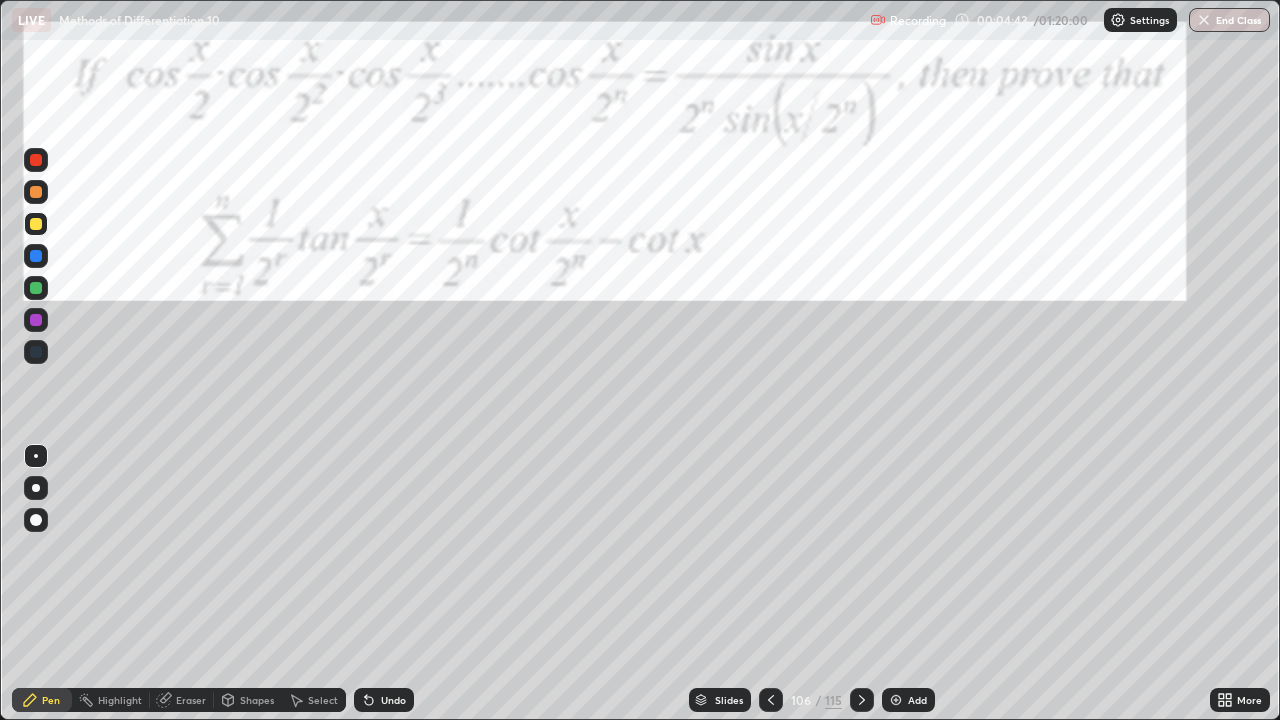 click on "Undo" at bounding box center (393, 700) 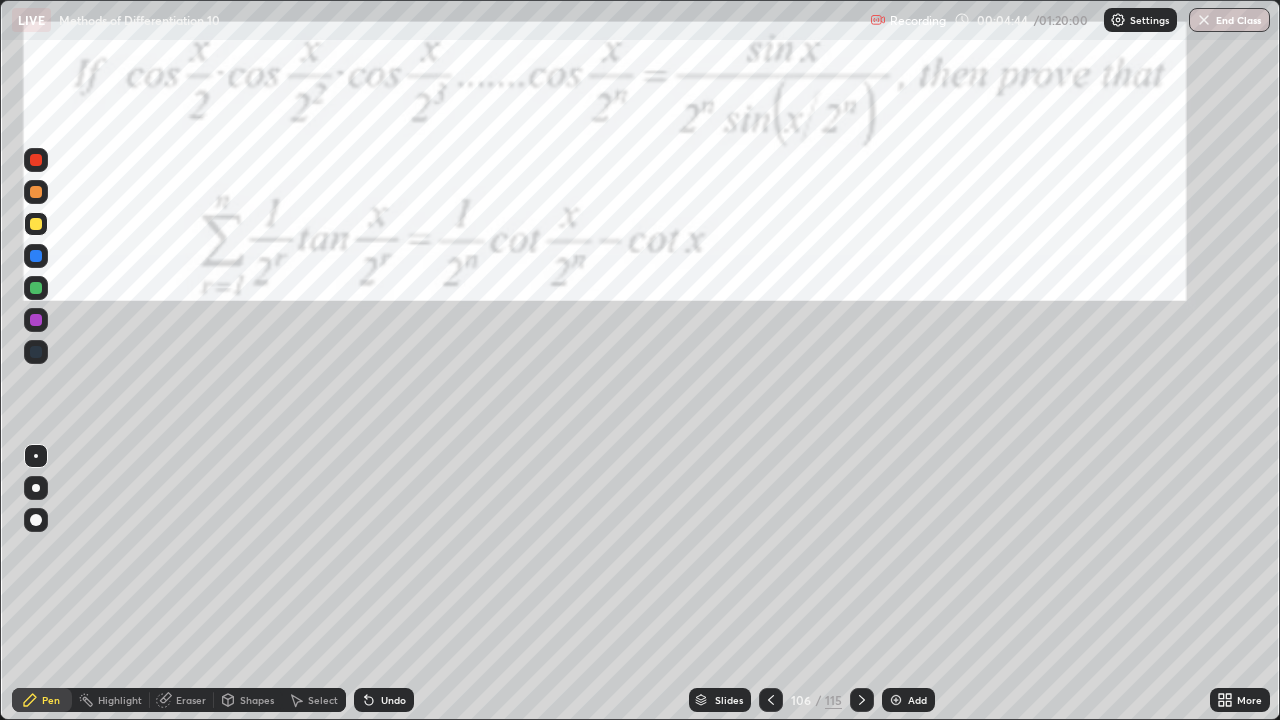 click on "Undo" at bounding box center [393, 700] 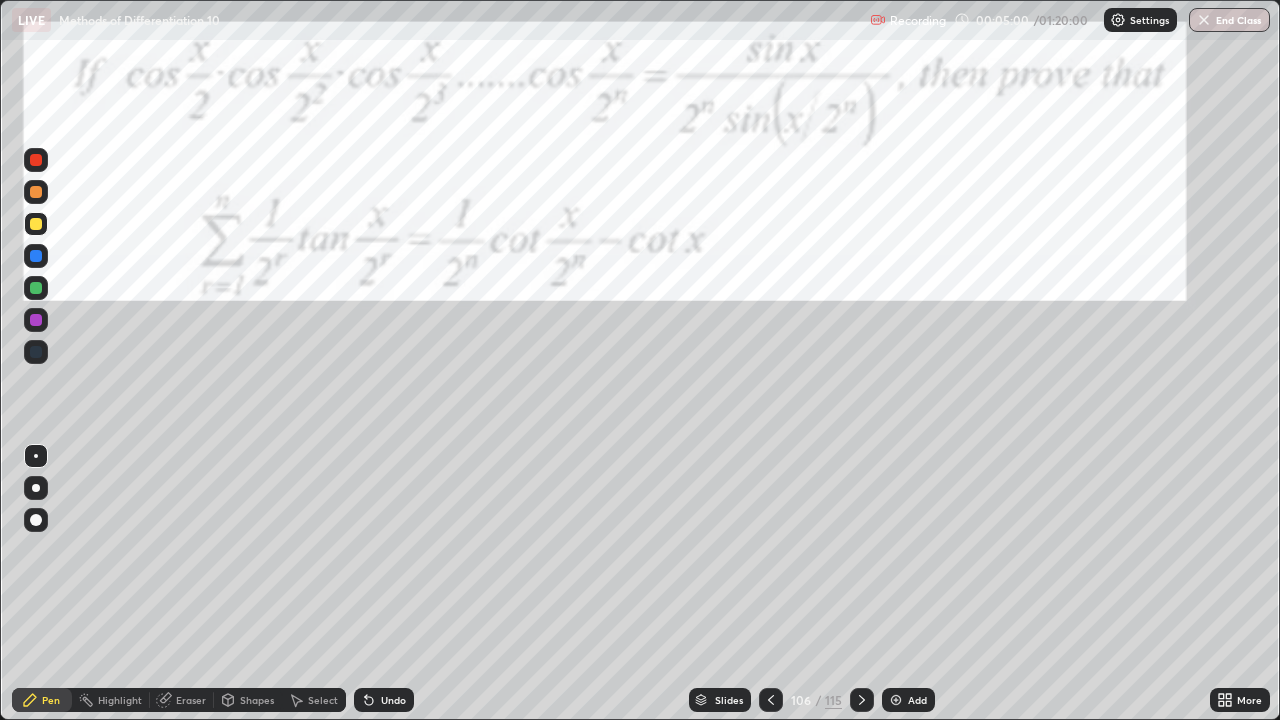 click on "Undo" at bounding box center [393, 700] 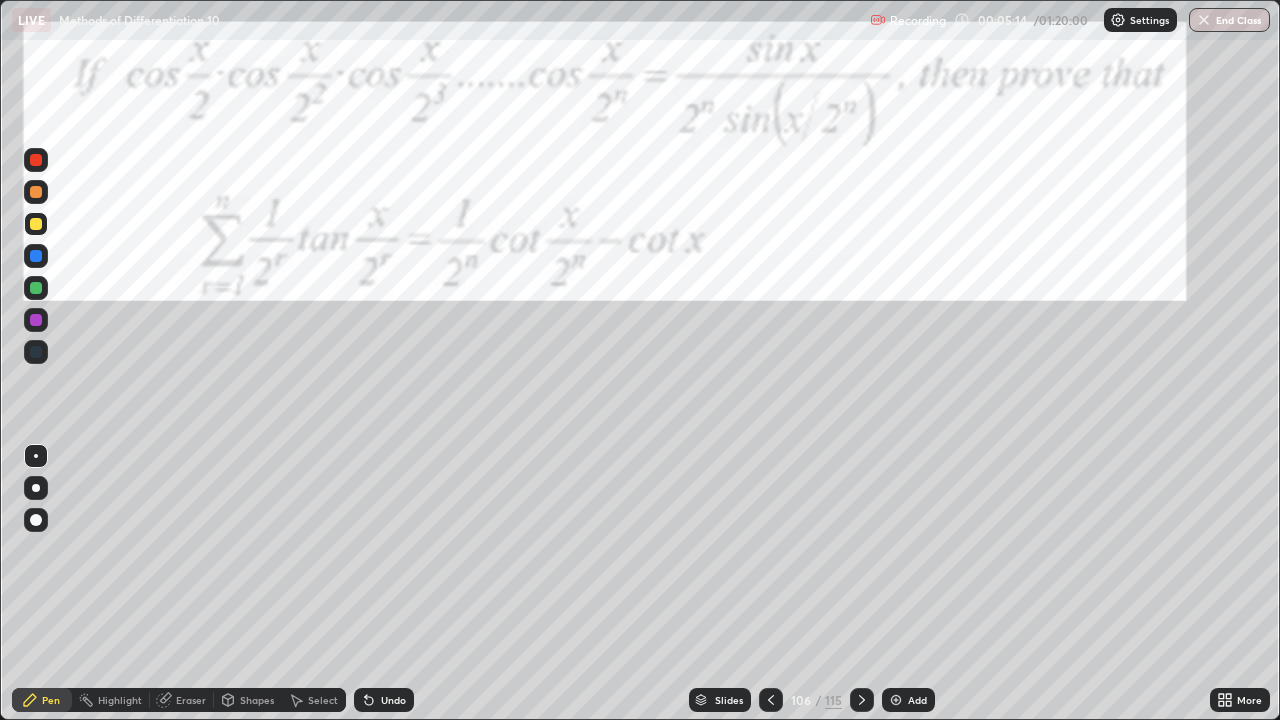 click at bounding box center [36, 288] 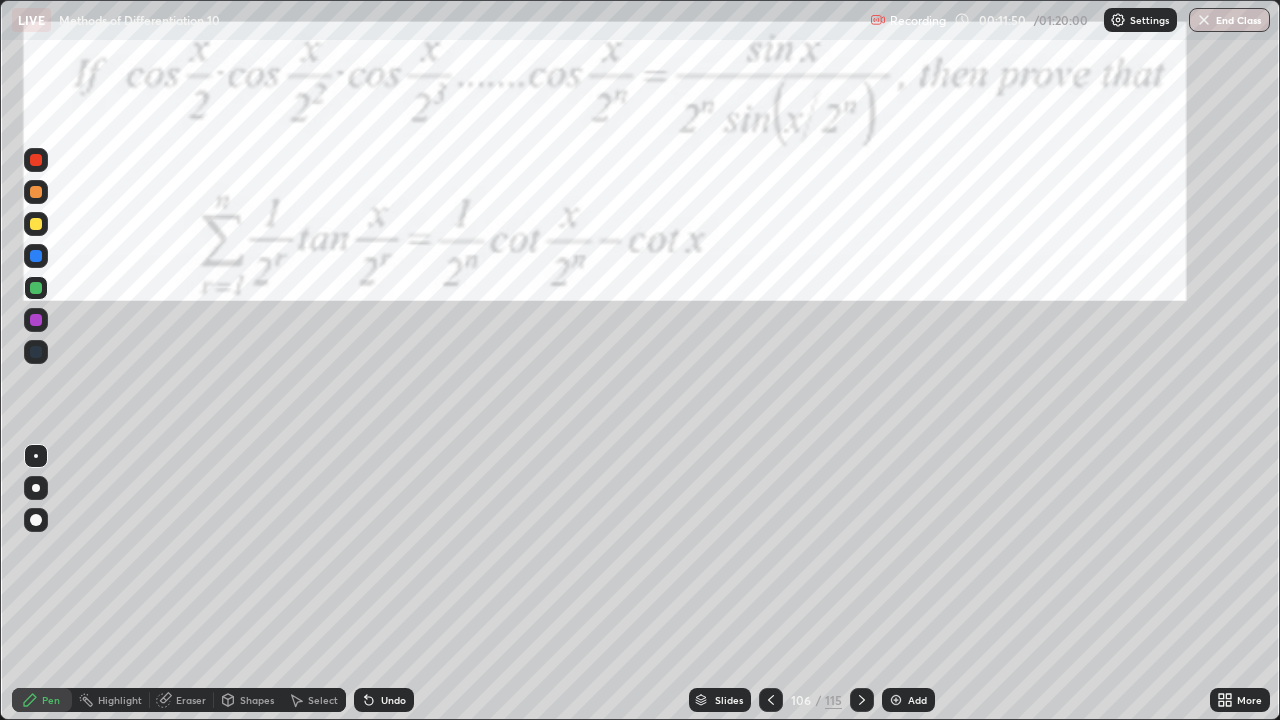click 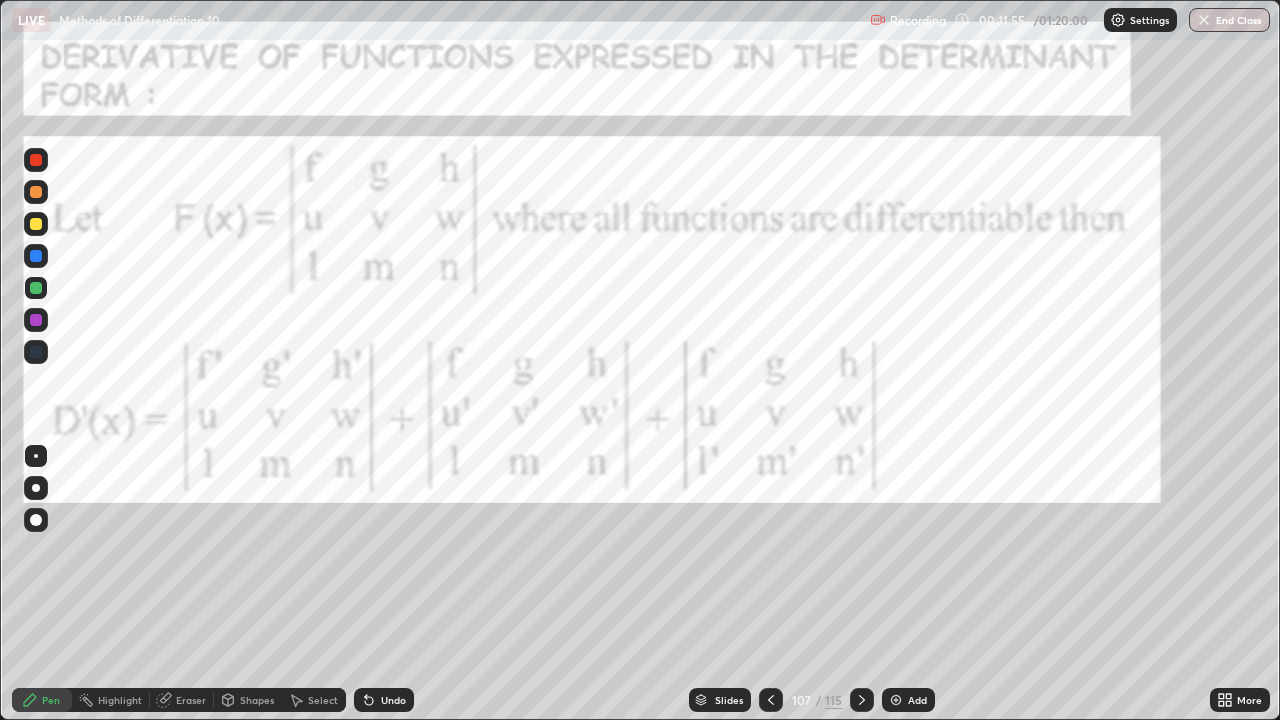click at bounding box center [36, 320] 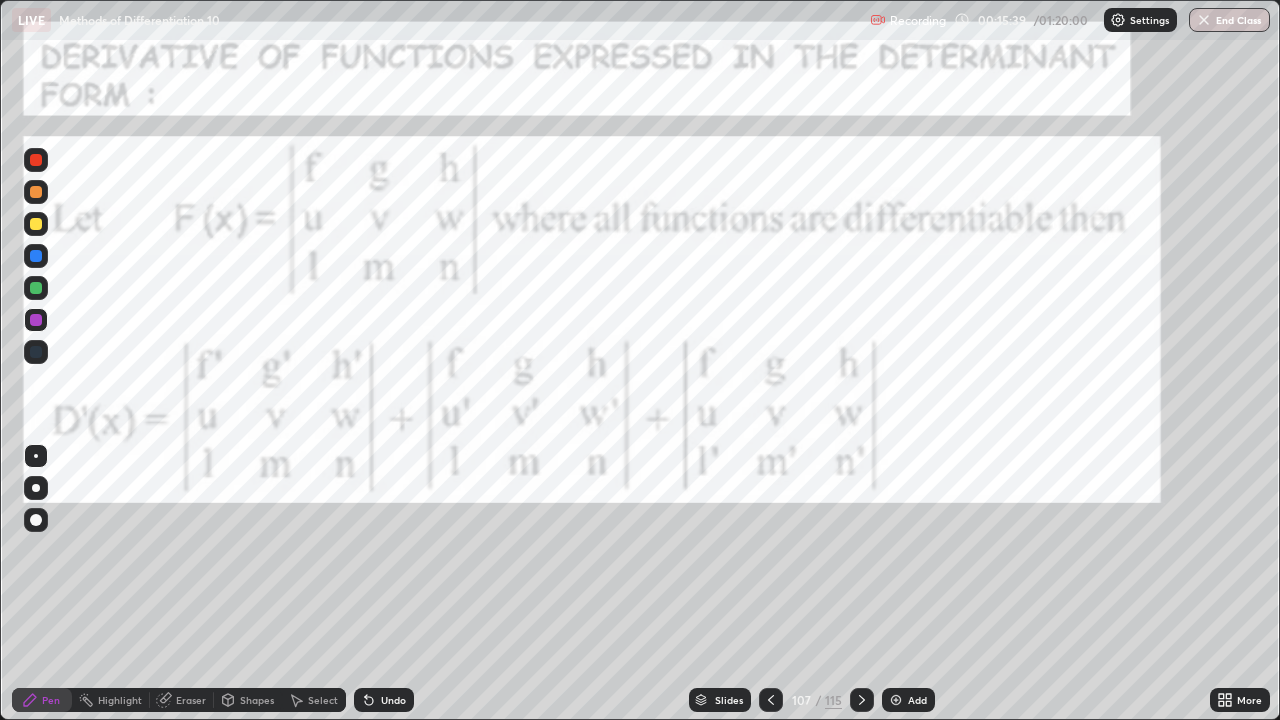 click 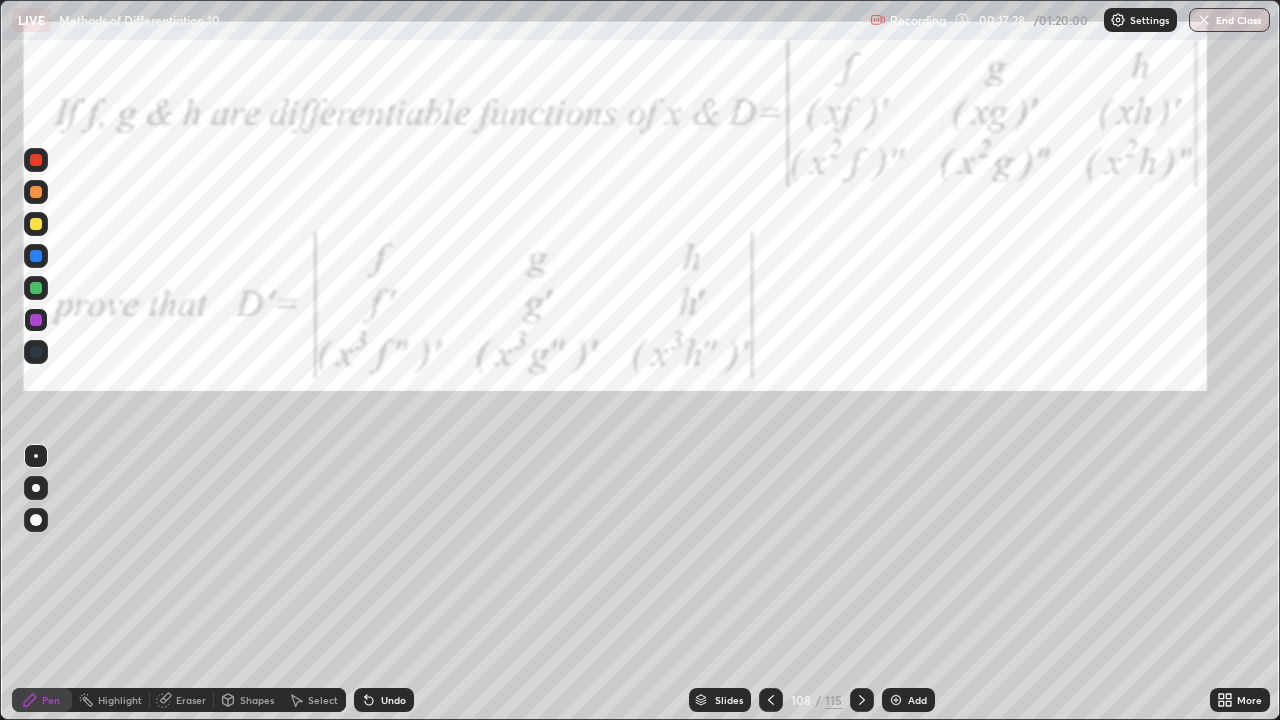 click at bounding box center [36, 256] 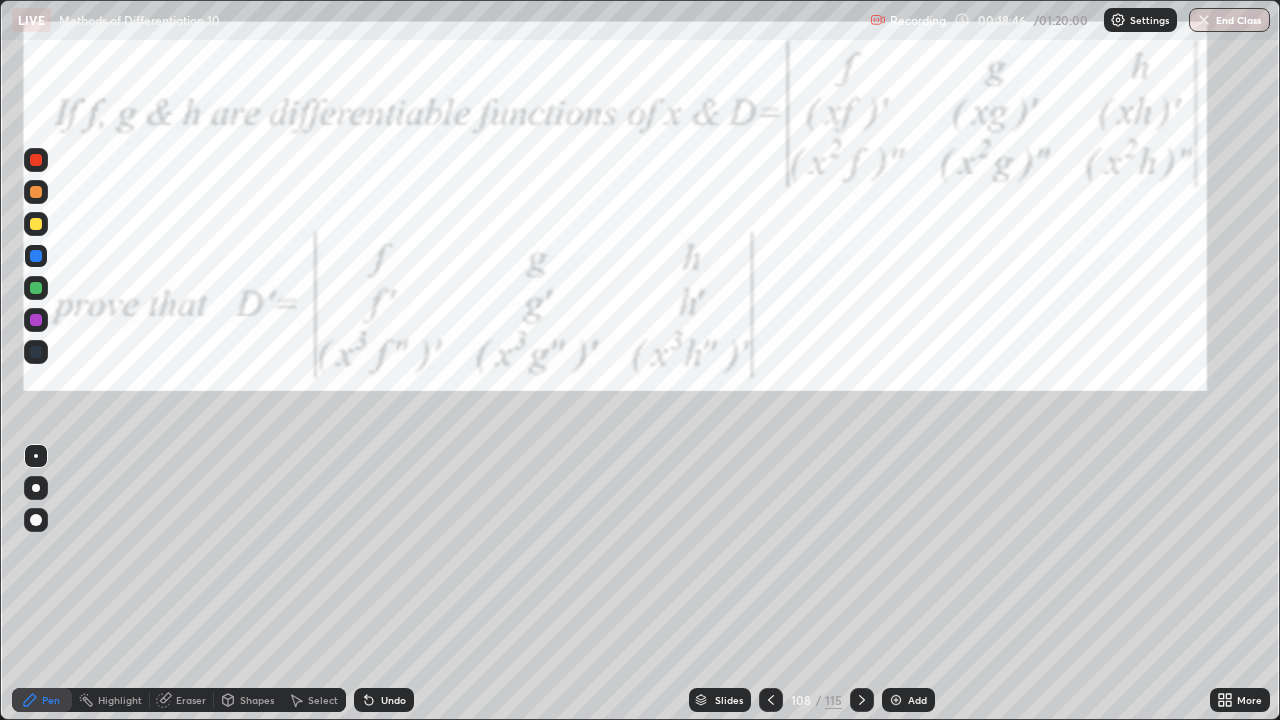 click on "Undo" at bounding box center (384, 700) 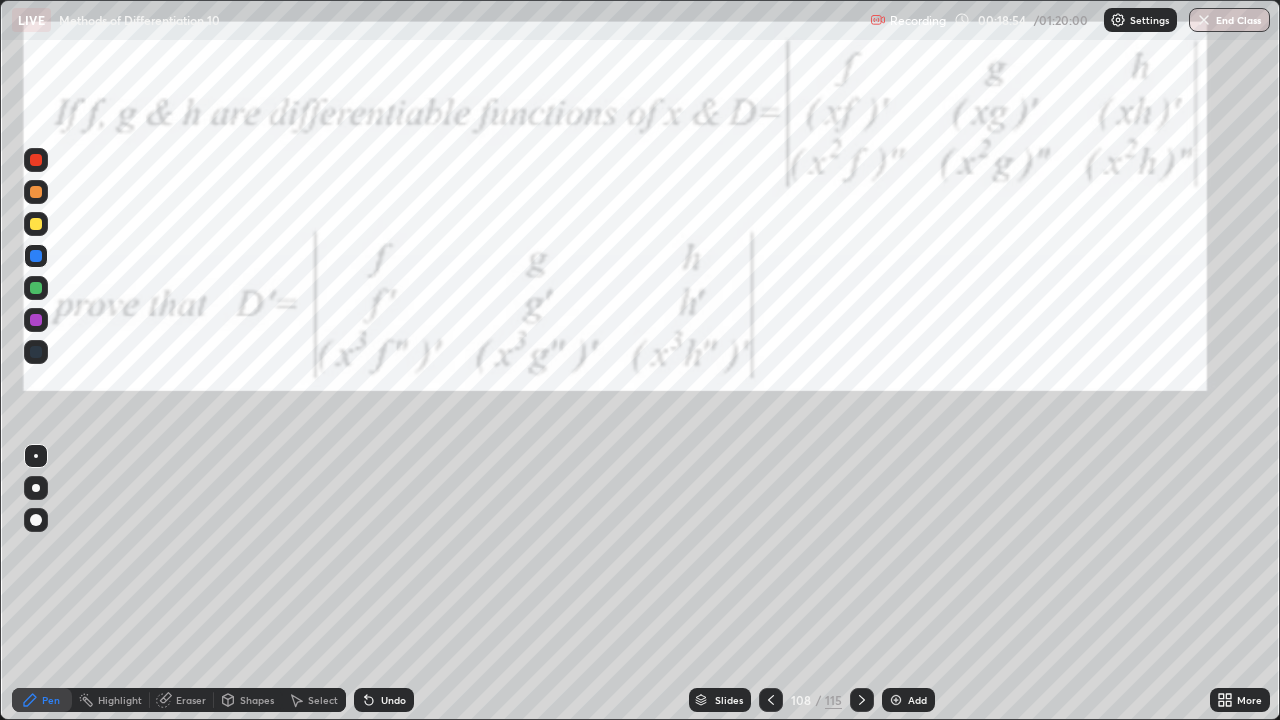 click at bounding box center [36, 288] 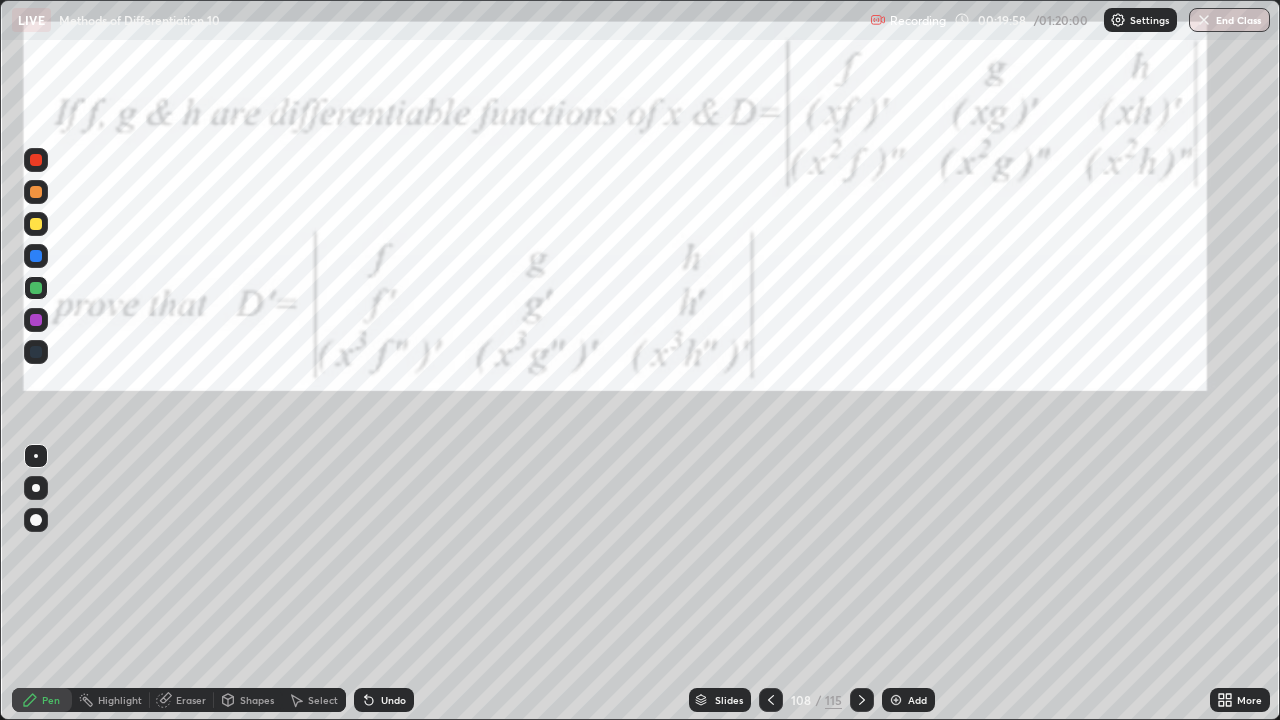 click on "Setting up your live class" at bounding box center [640, 360] 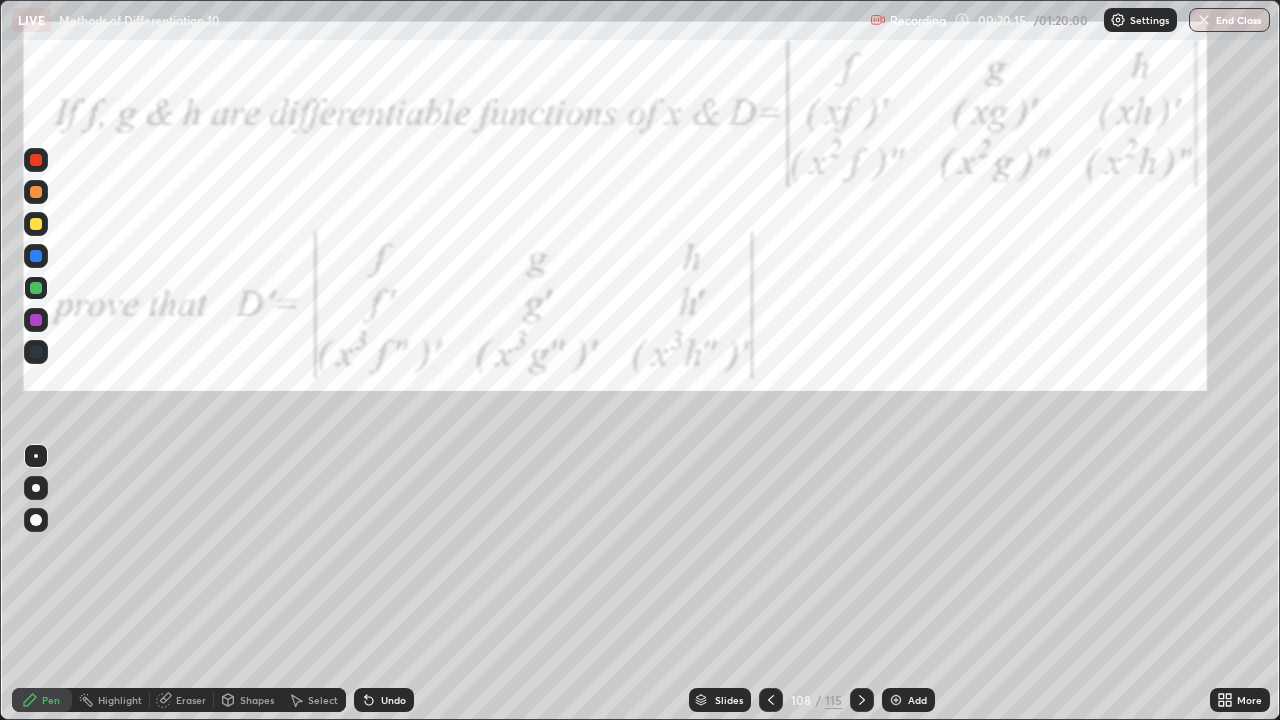 click at bounding box center (36, 160) 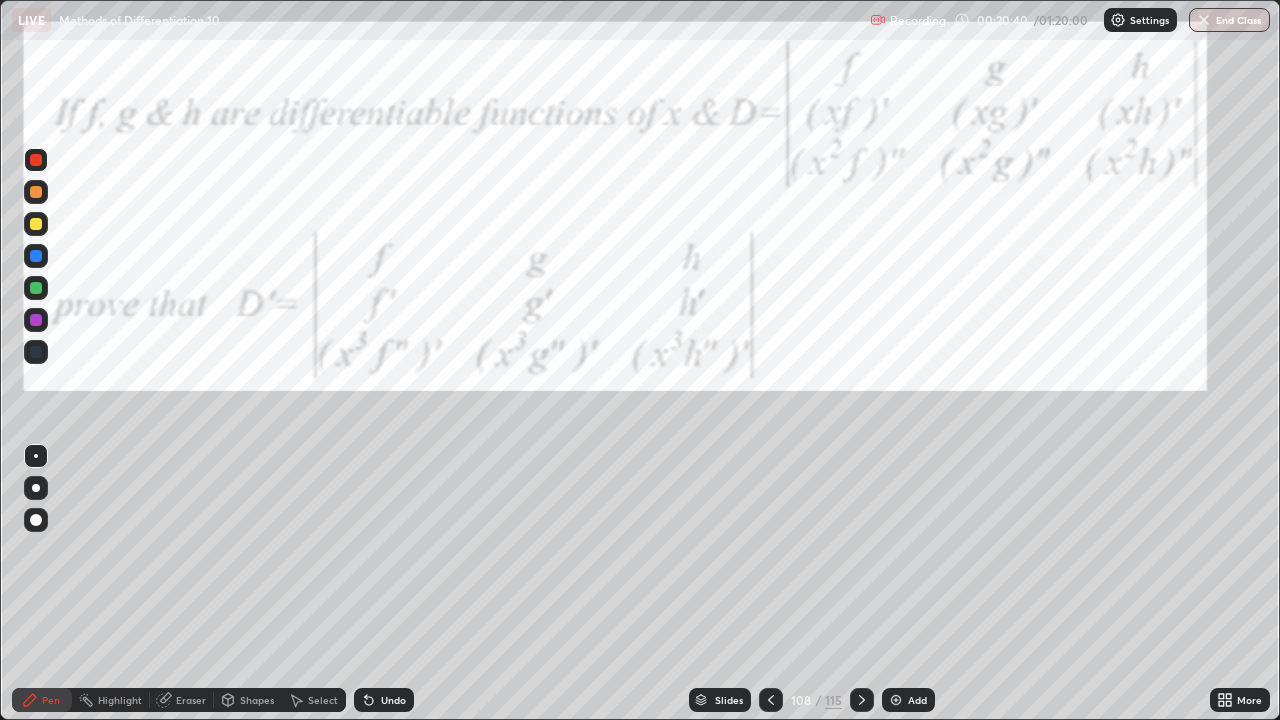 click on "Eraser" at bounding box center [191, 700] 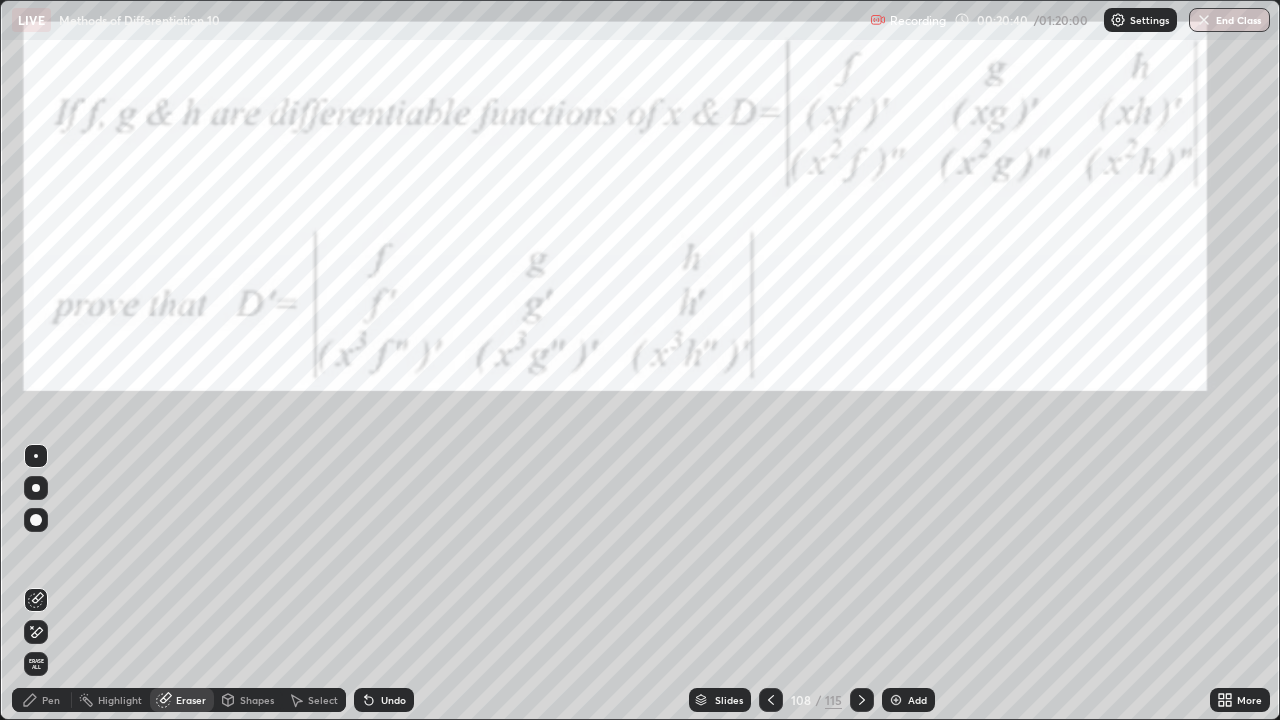 click 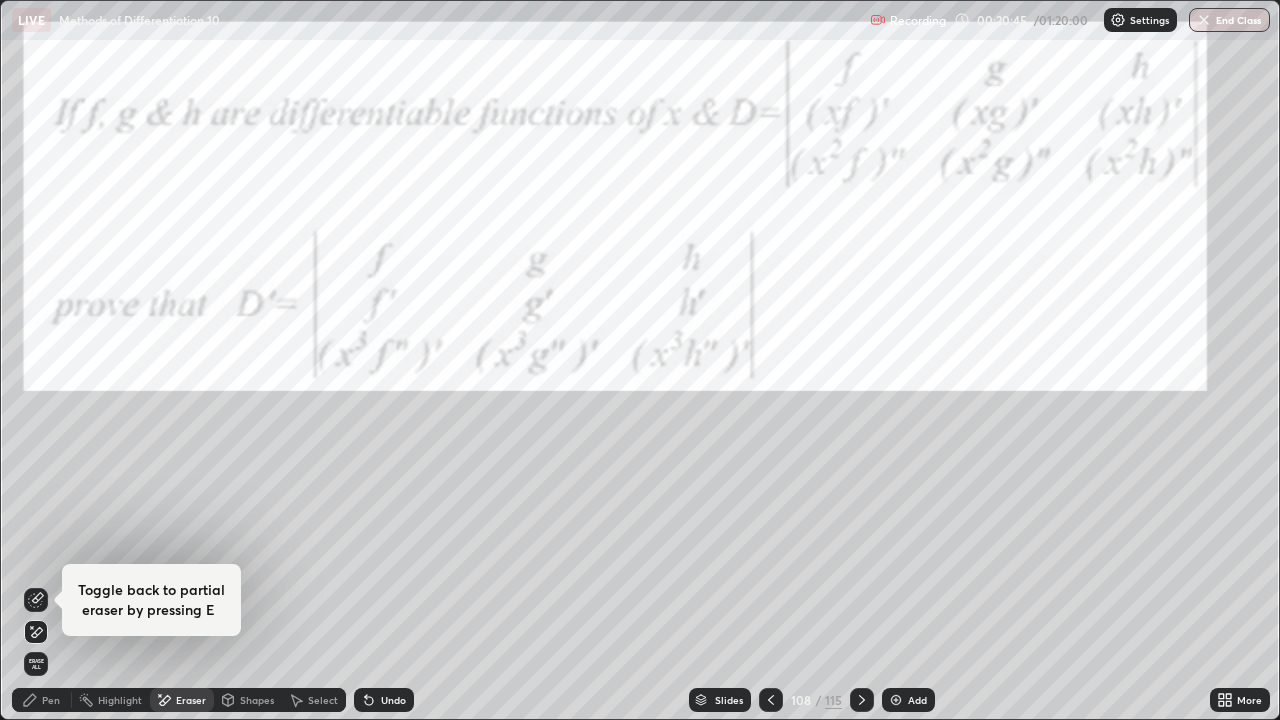 click on "Pen" at bounding box center [51, 700] 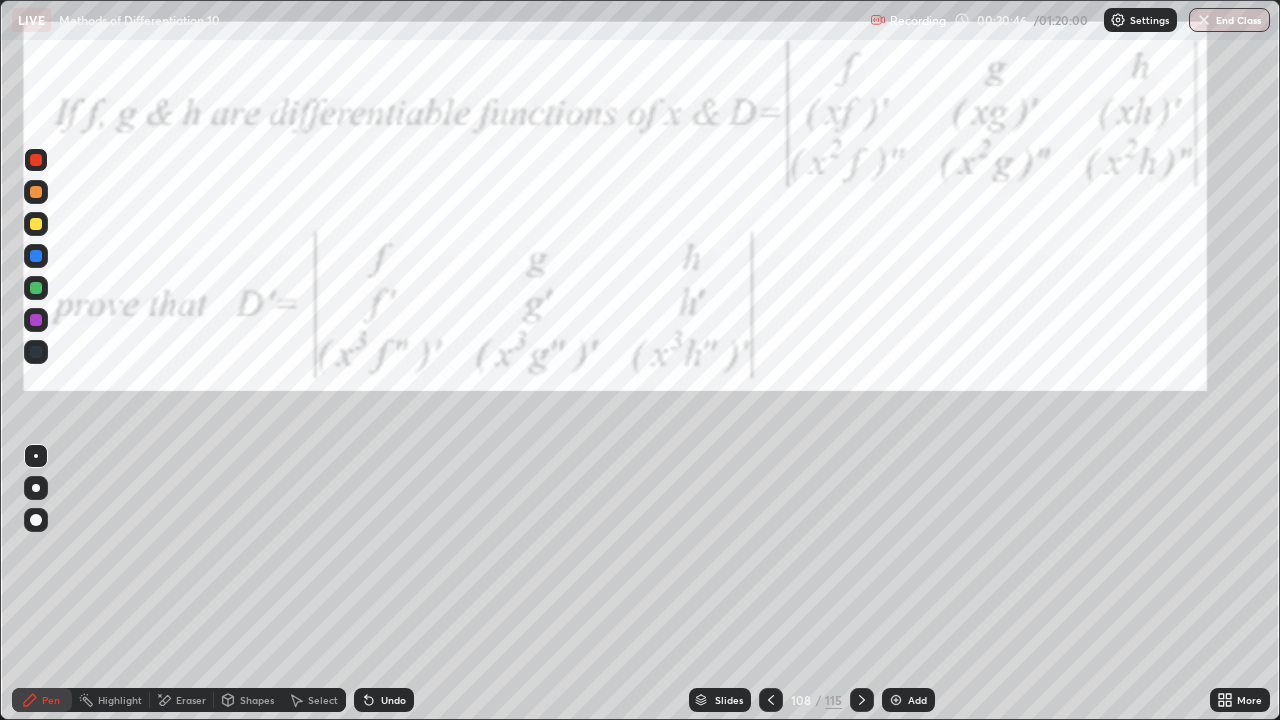click at bounding box center (36, 320) 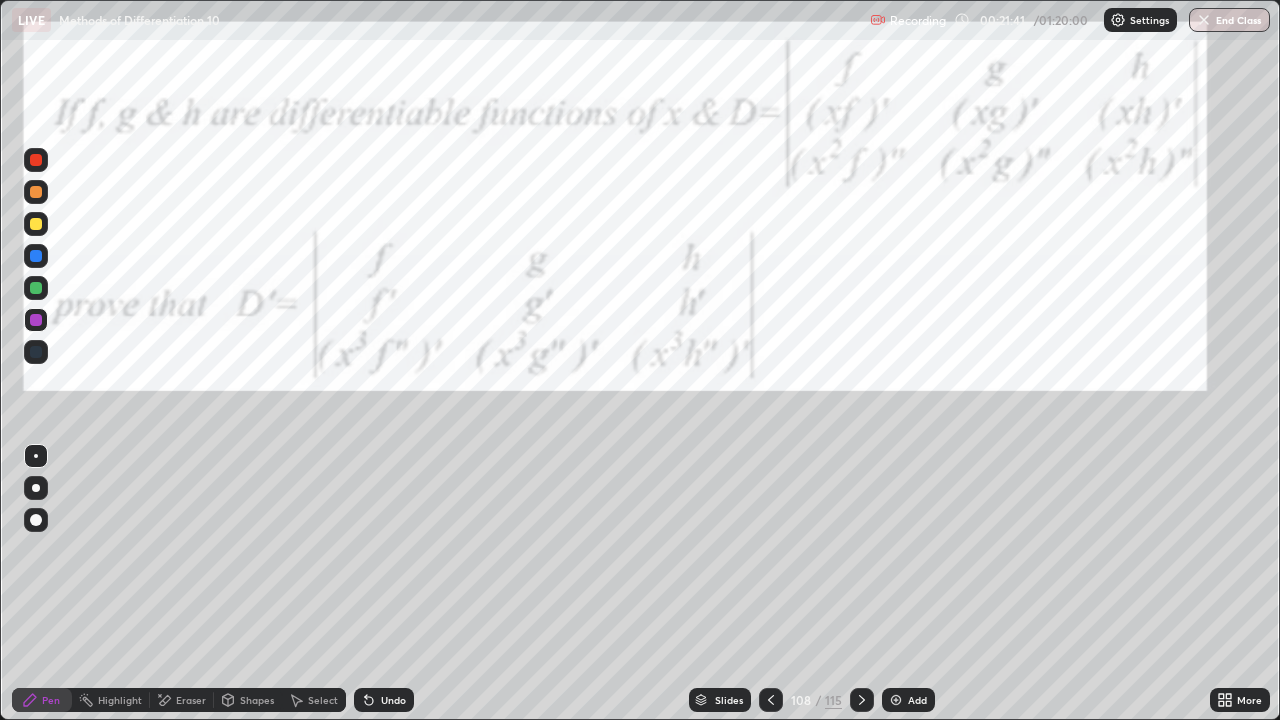 click 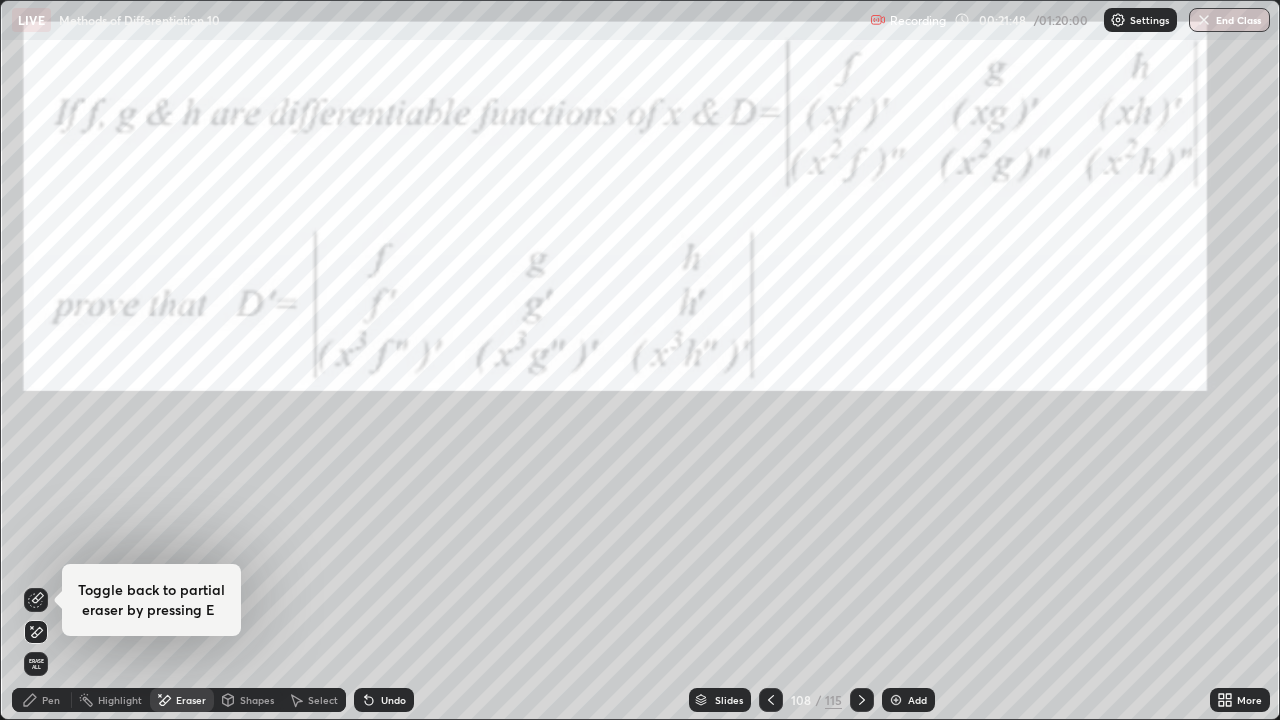 click on "Pen" at bounding box center [42, 700] 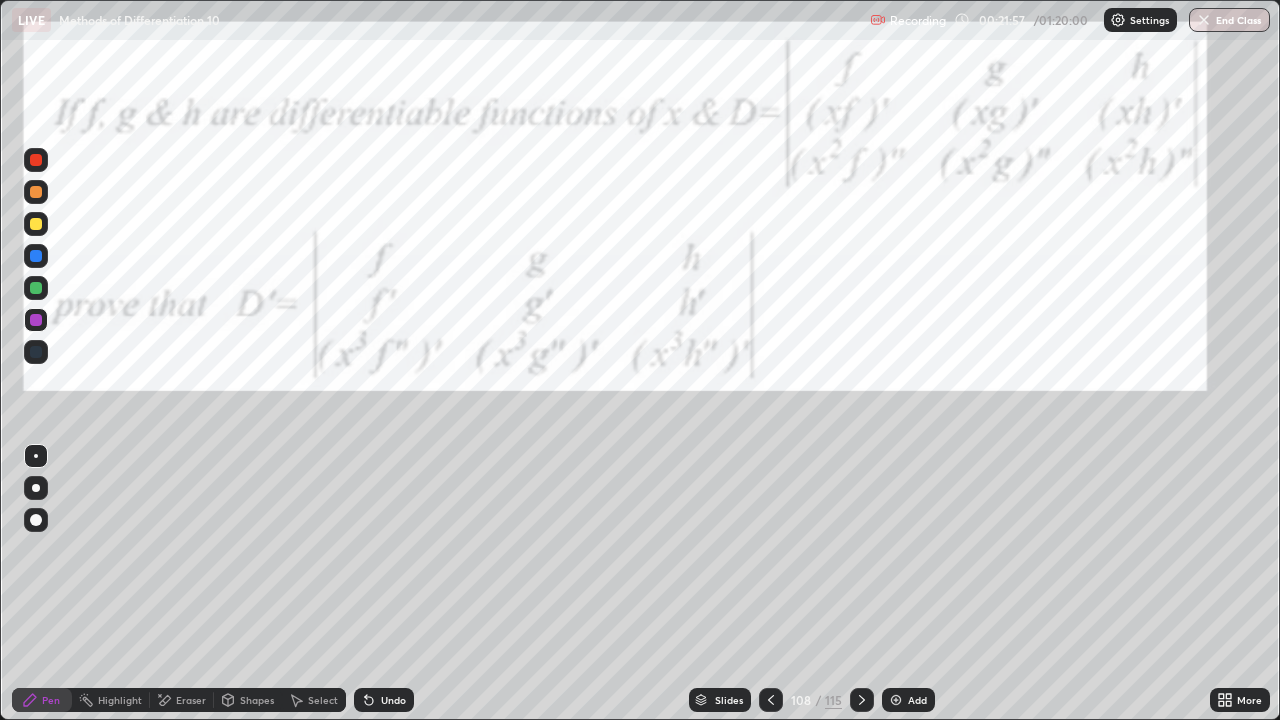 click on "Eraser" at bounding box center [191, 700] 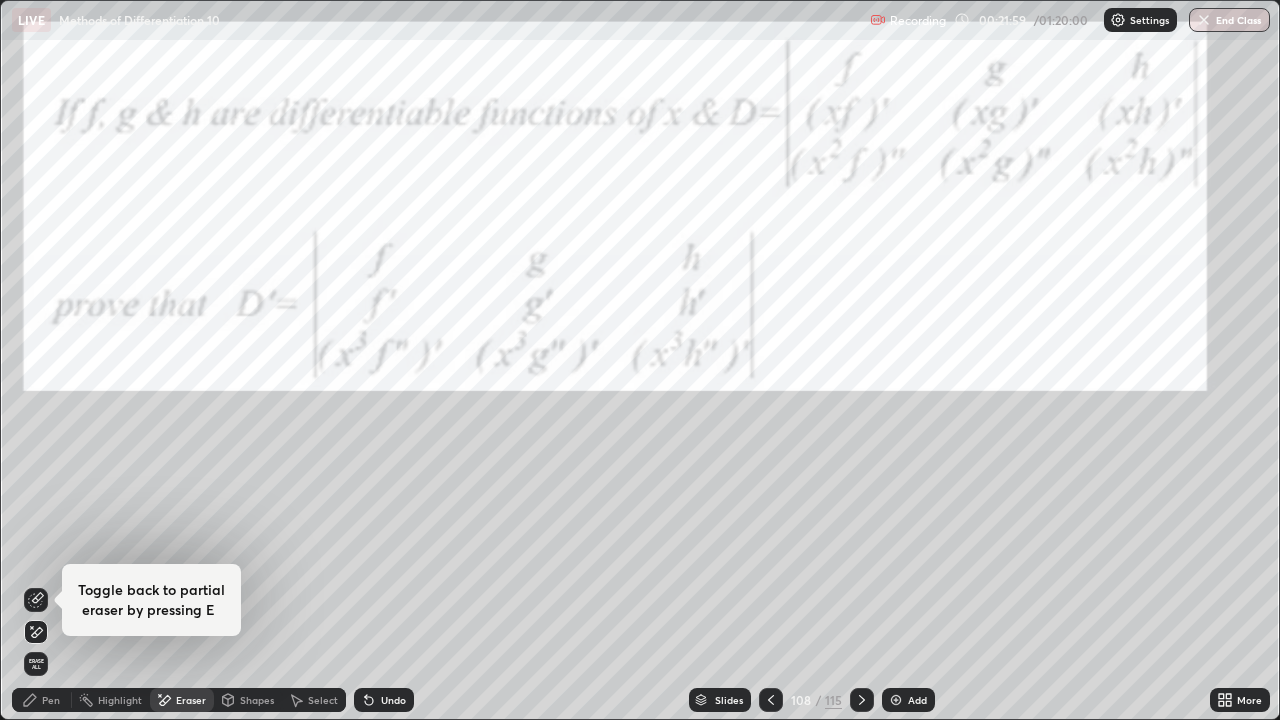click on "Pen" at bounding box center (42, 700) 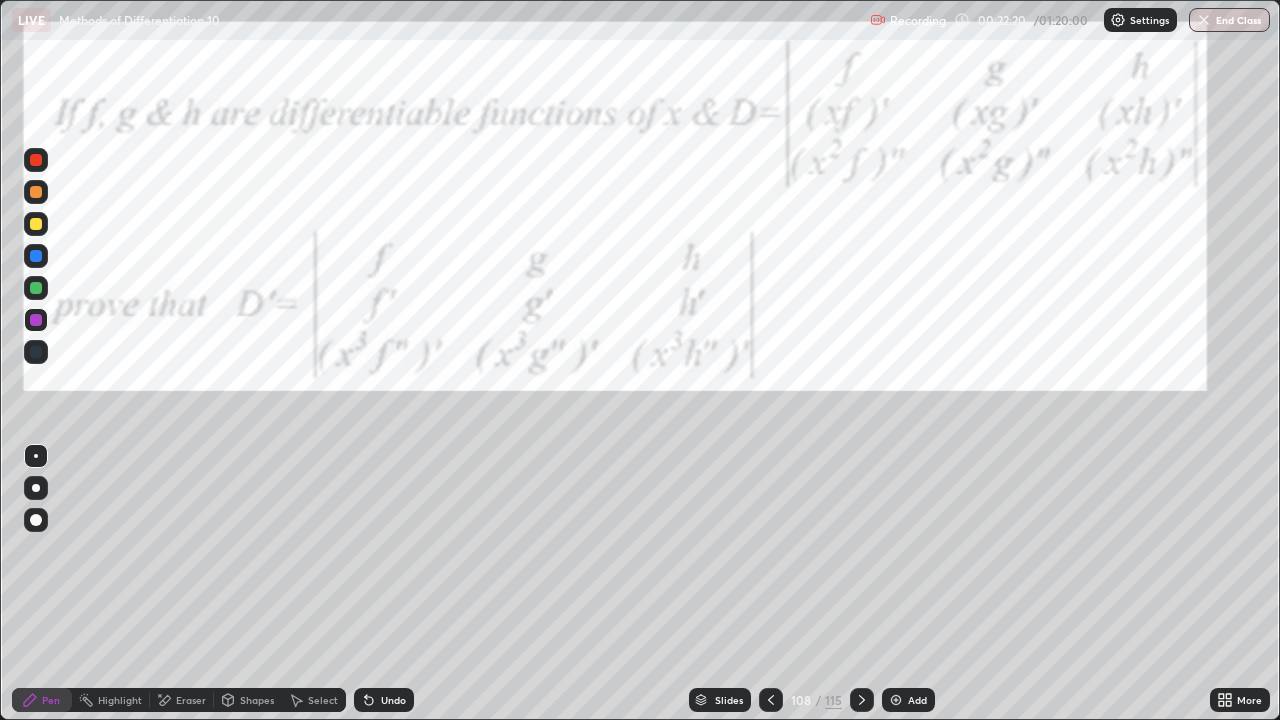 click 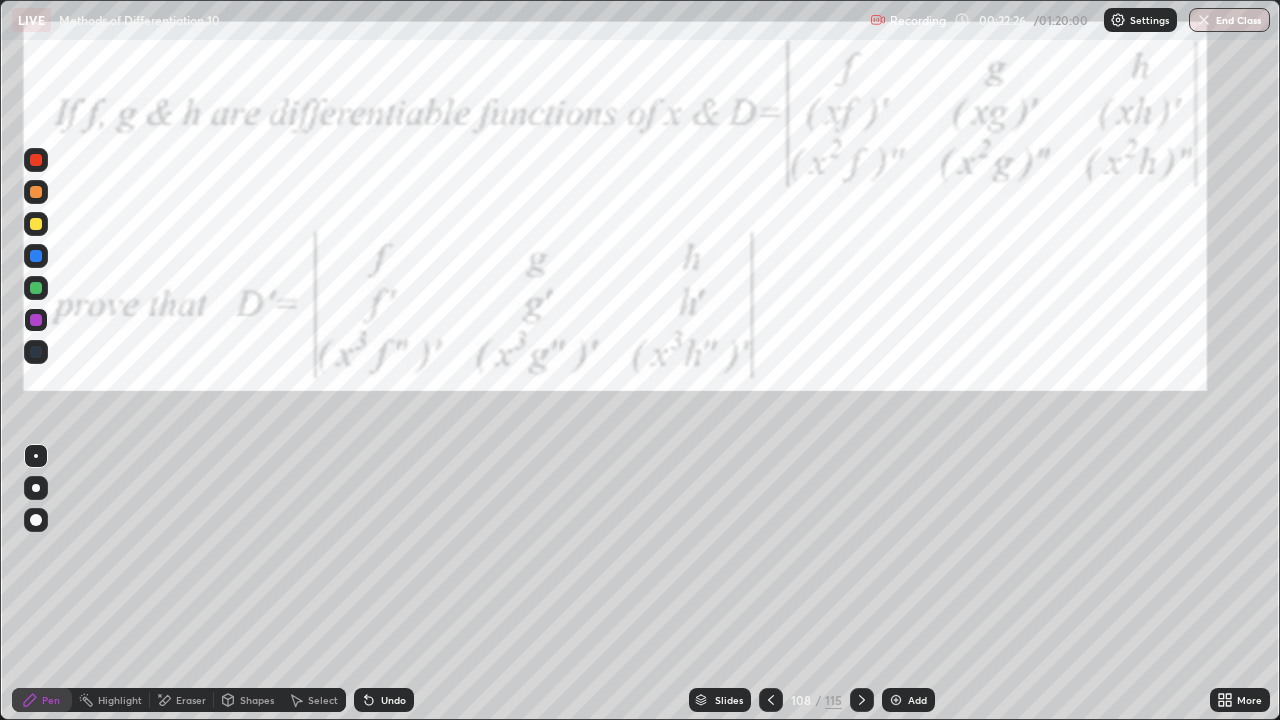 click 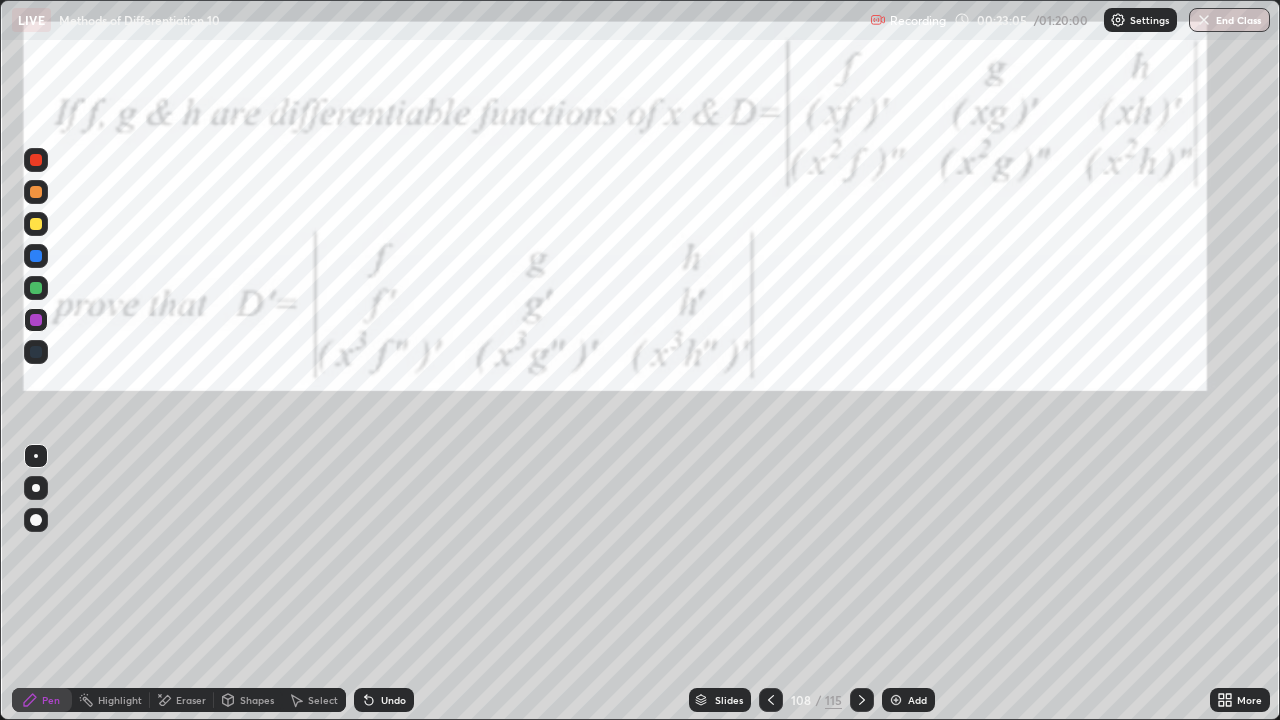 click on "Undo" at bounding box center (384, 700) 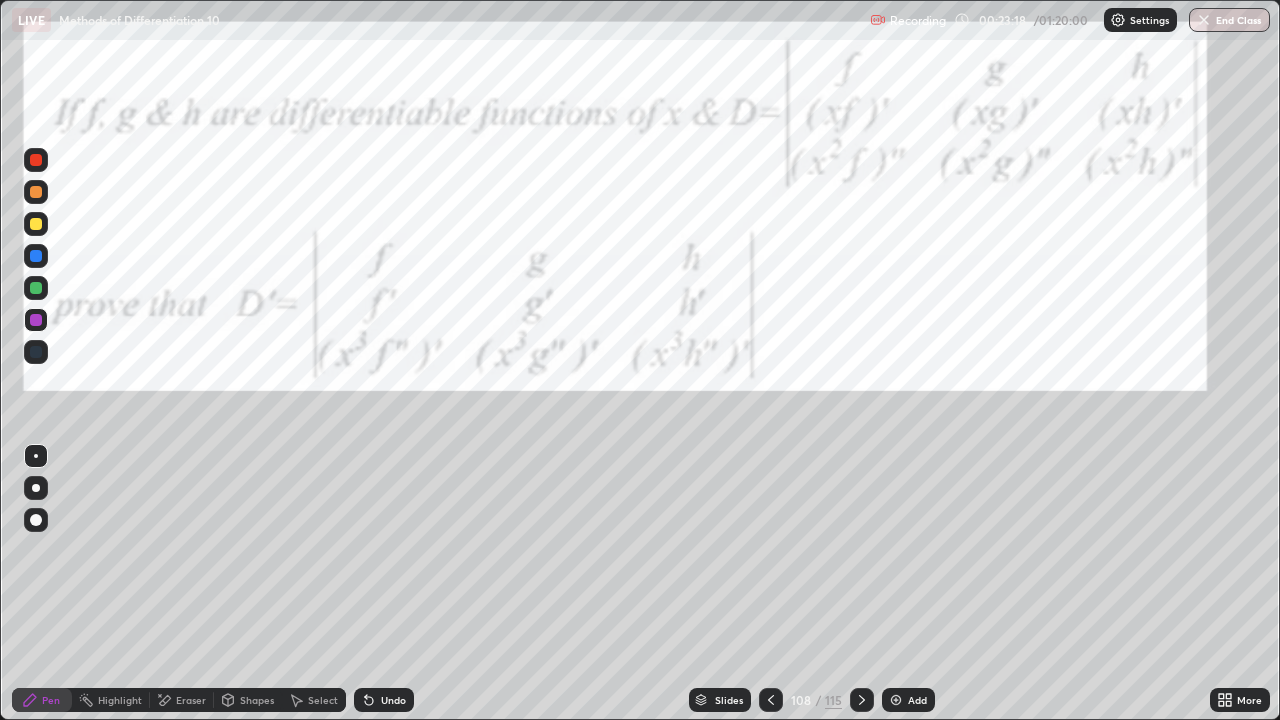 click on "Shapes" at bounding box center (257, 700) 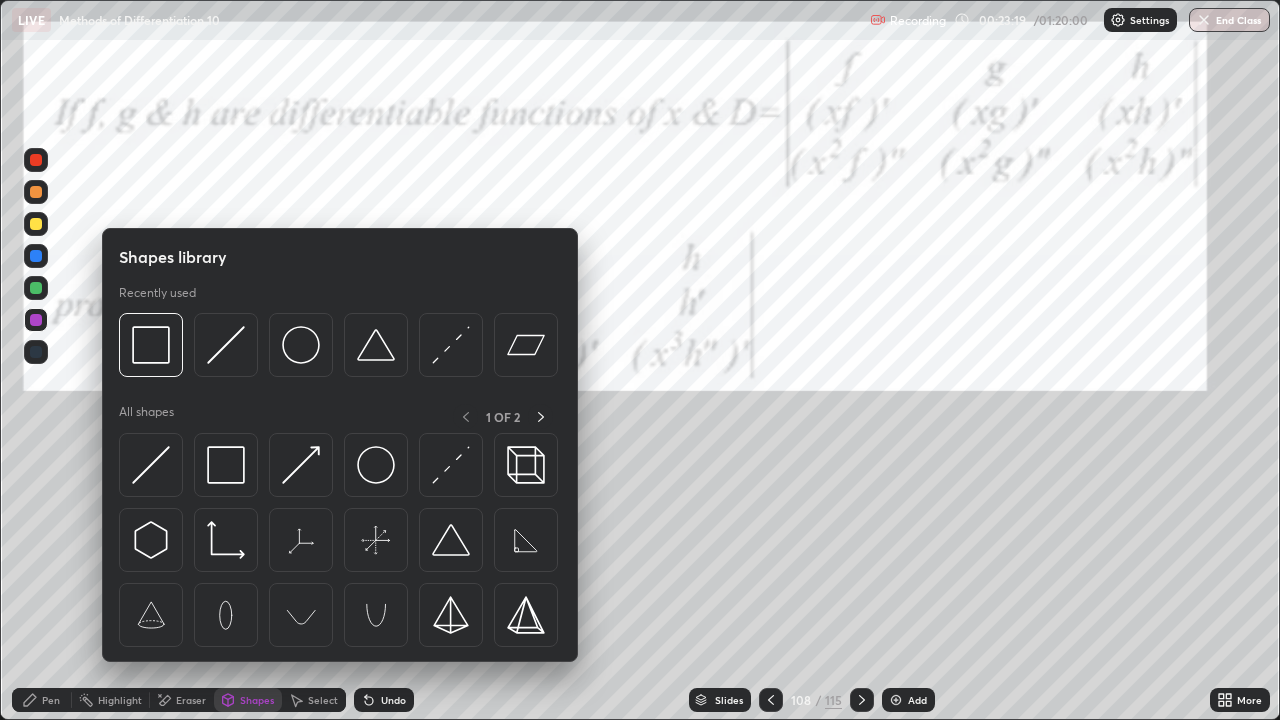 click on "Eraser" at bounding box center [191, 700] 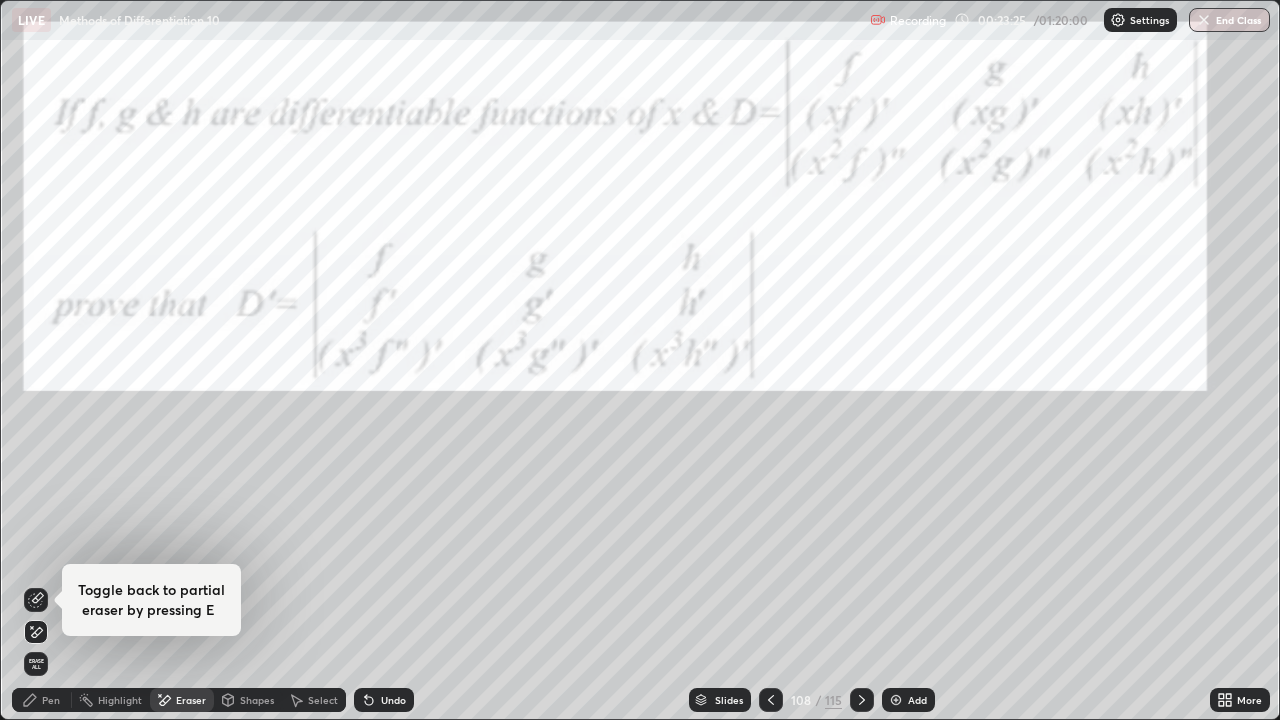 click on "Pen" at bounding box center (51, 700) 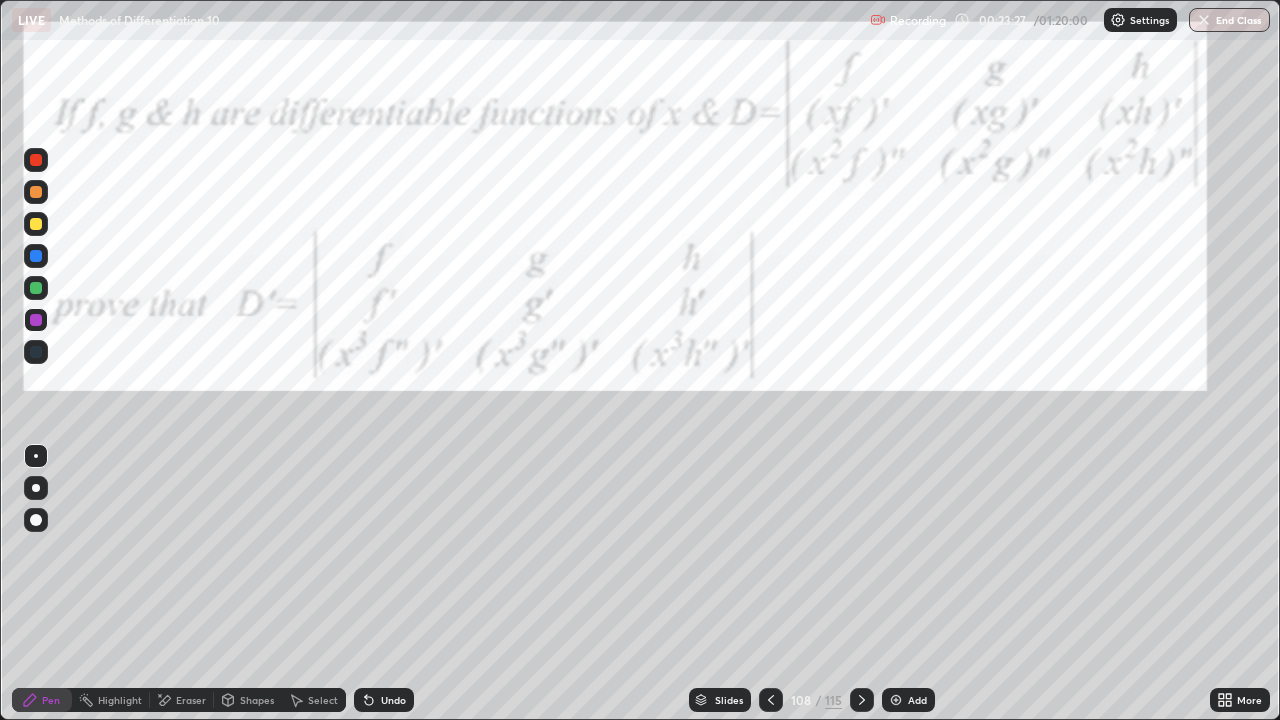 click on "Eraser" at bounding box center [191, 700] 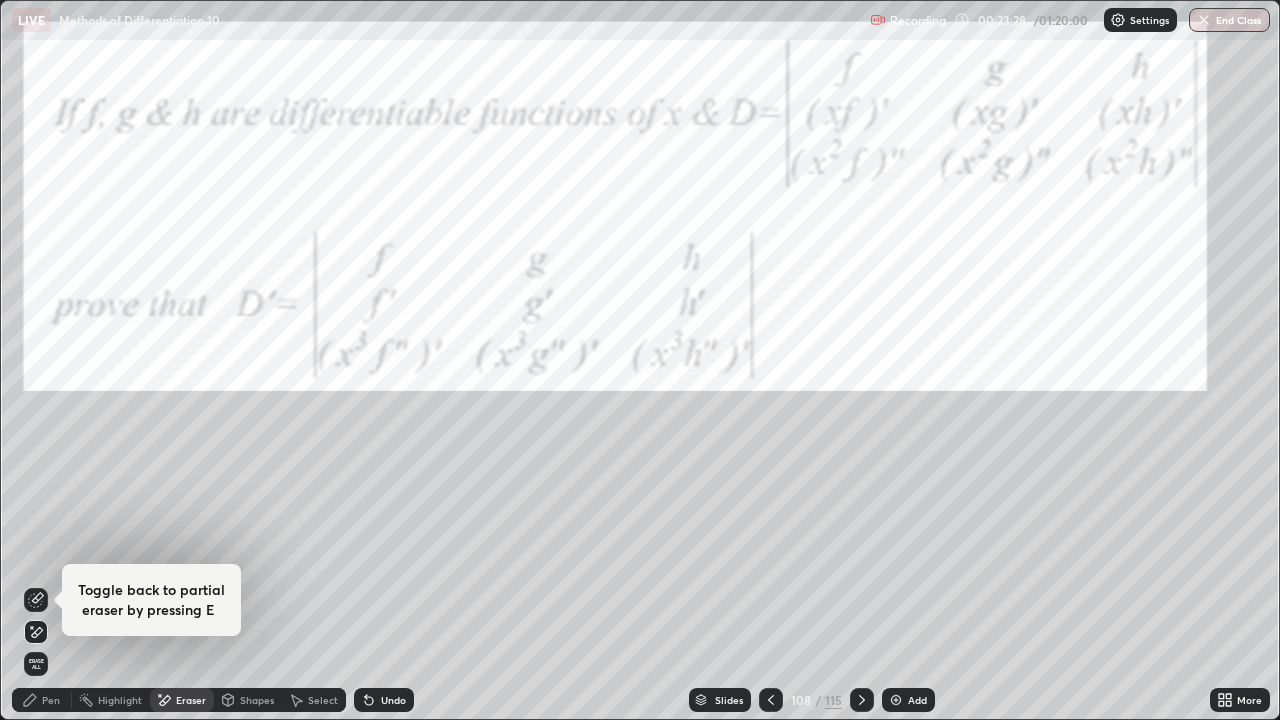 click on "Pen" at bounding box center [42, 700] 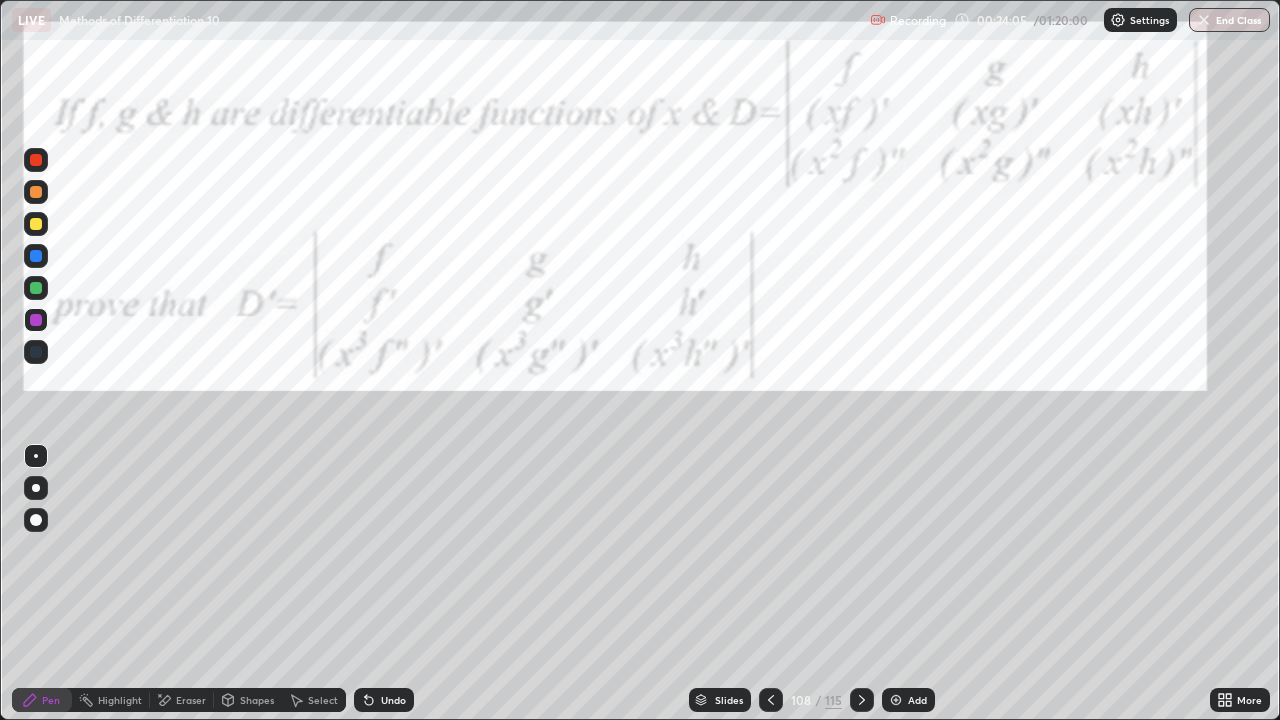 click at bounding box center [36, 288] 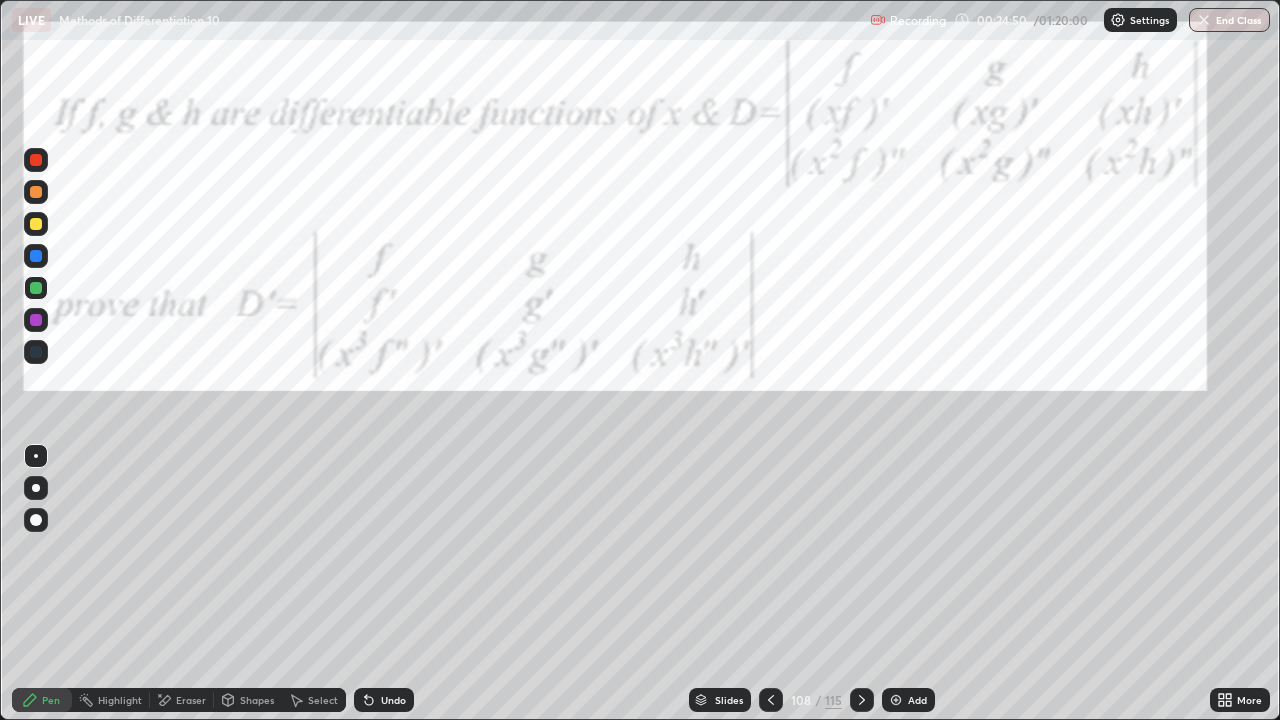 click on "Eraser" at bounding box center [182, 700] 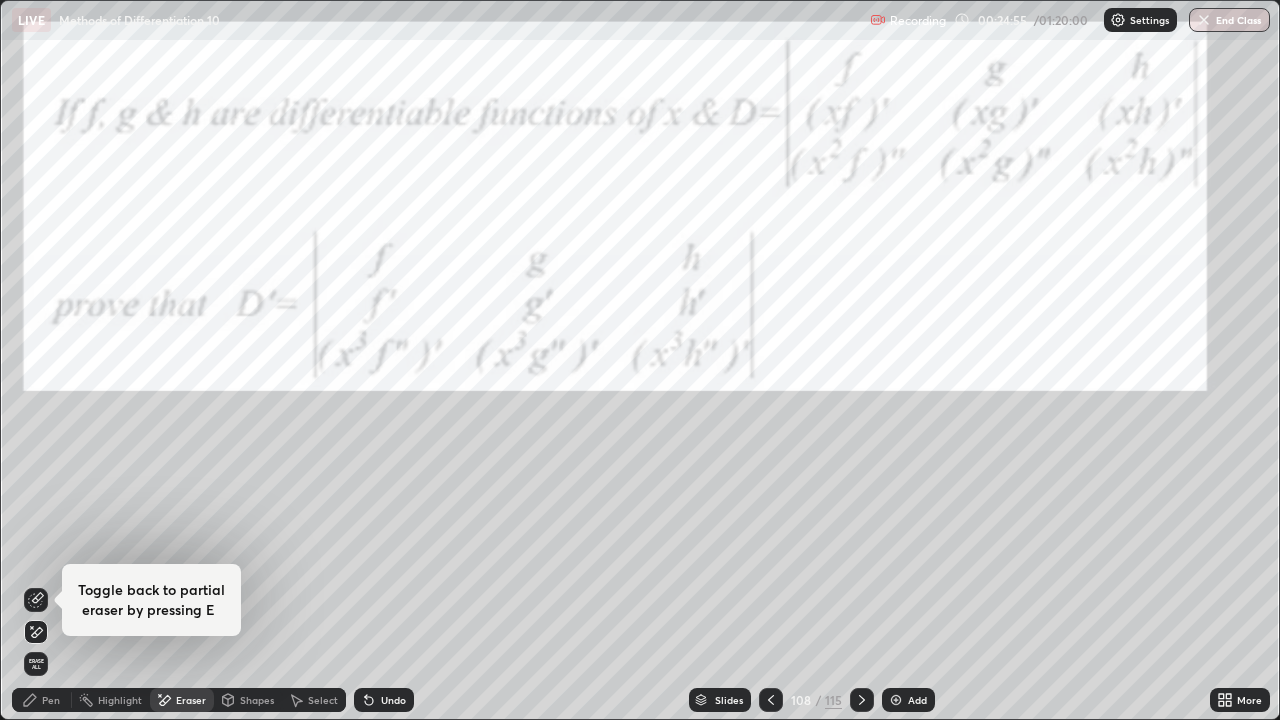 click on "Pen" at bounding box center (51, 700) 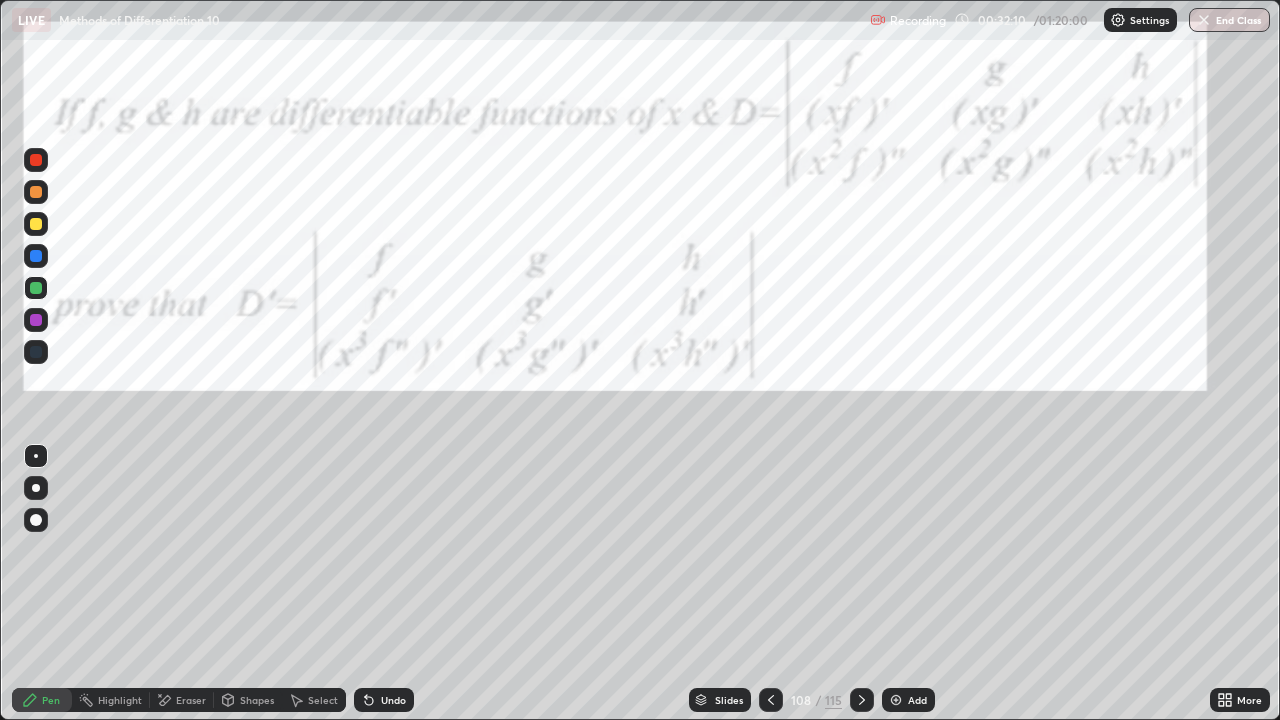 click on "Add" at bounding box center (917, 700) 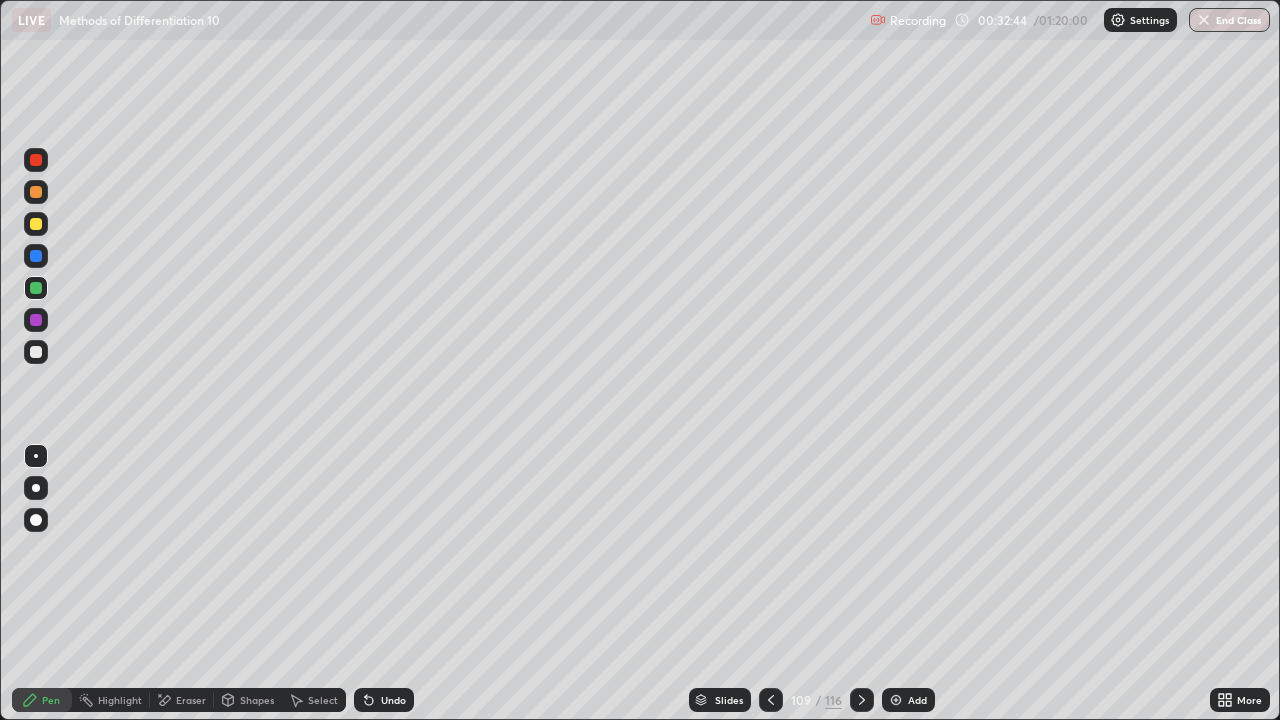 click at bounding box center [36, 224] 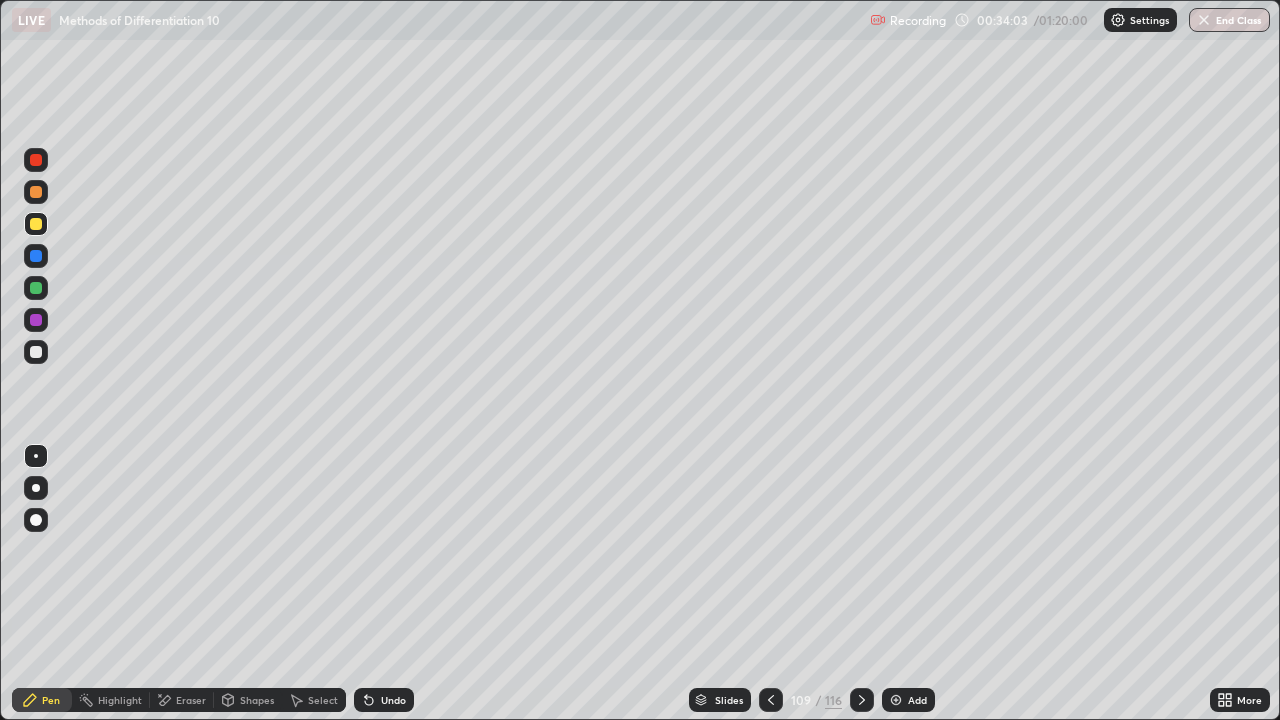 click at bounding box center [36, 192] 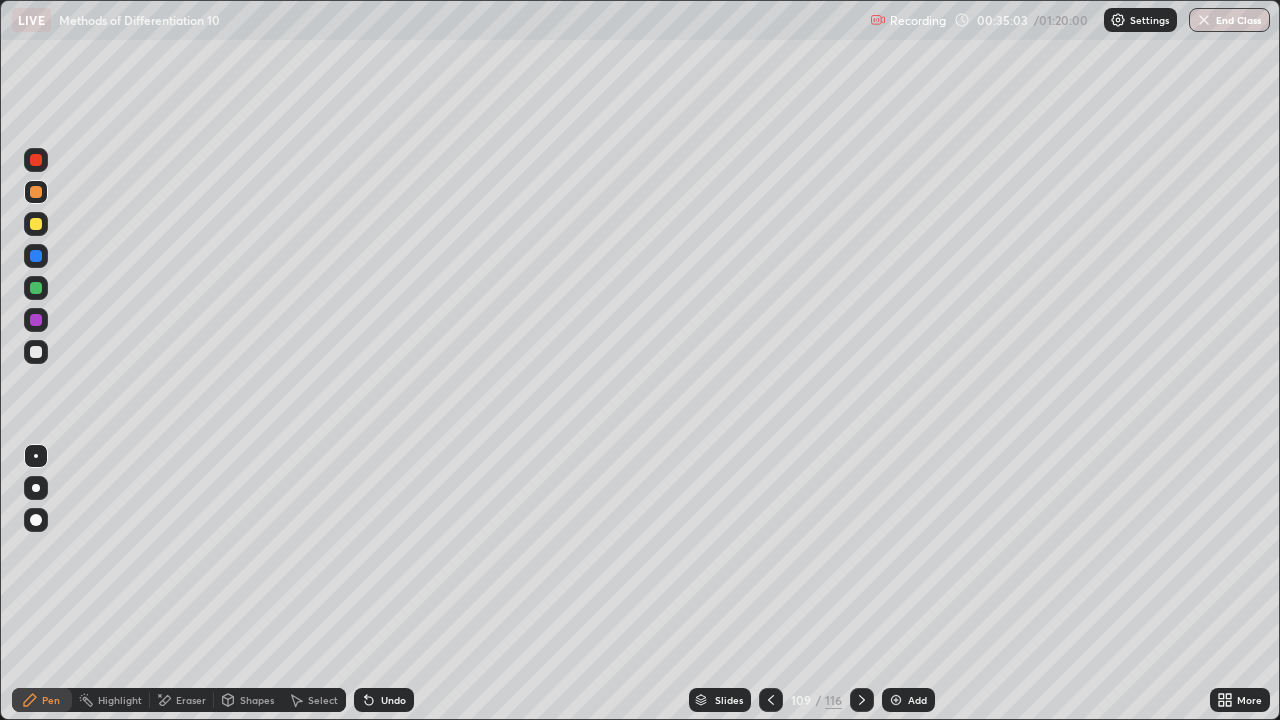 click at bounding box center (896, 700) 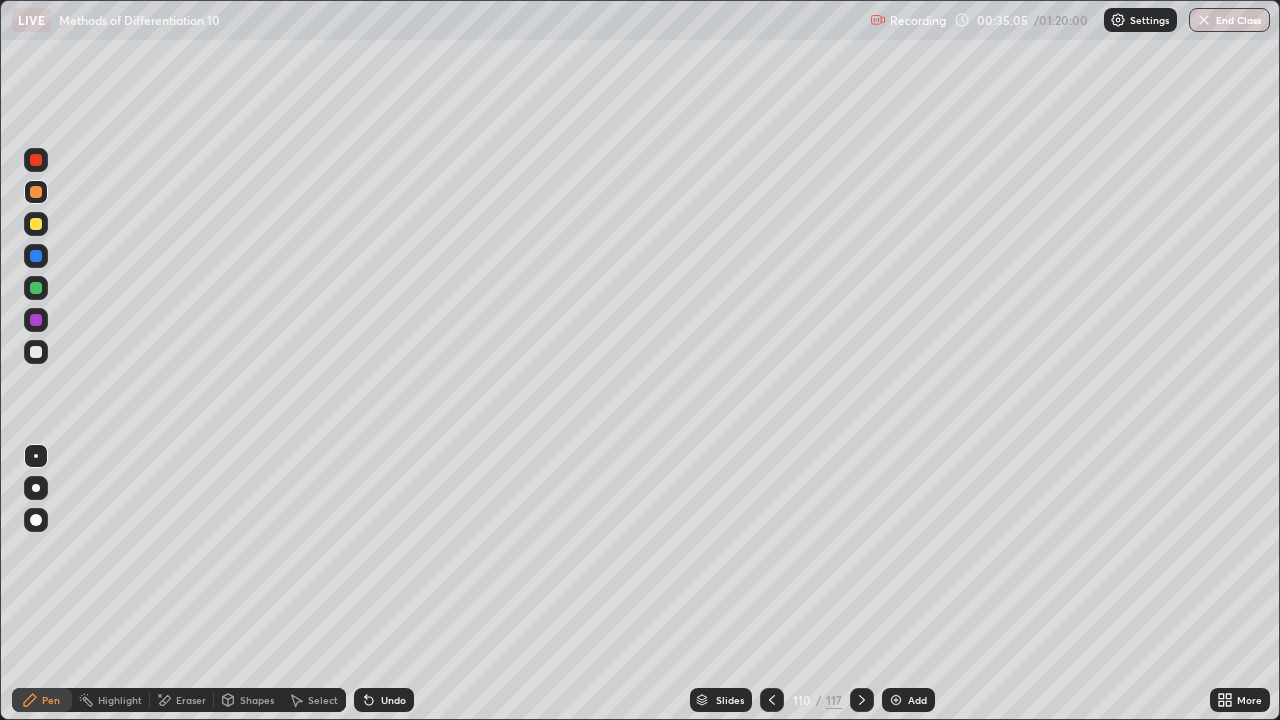 click at bounding box center [36, 224] 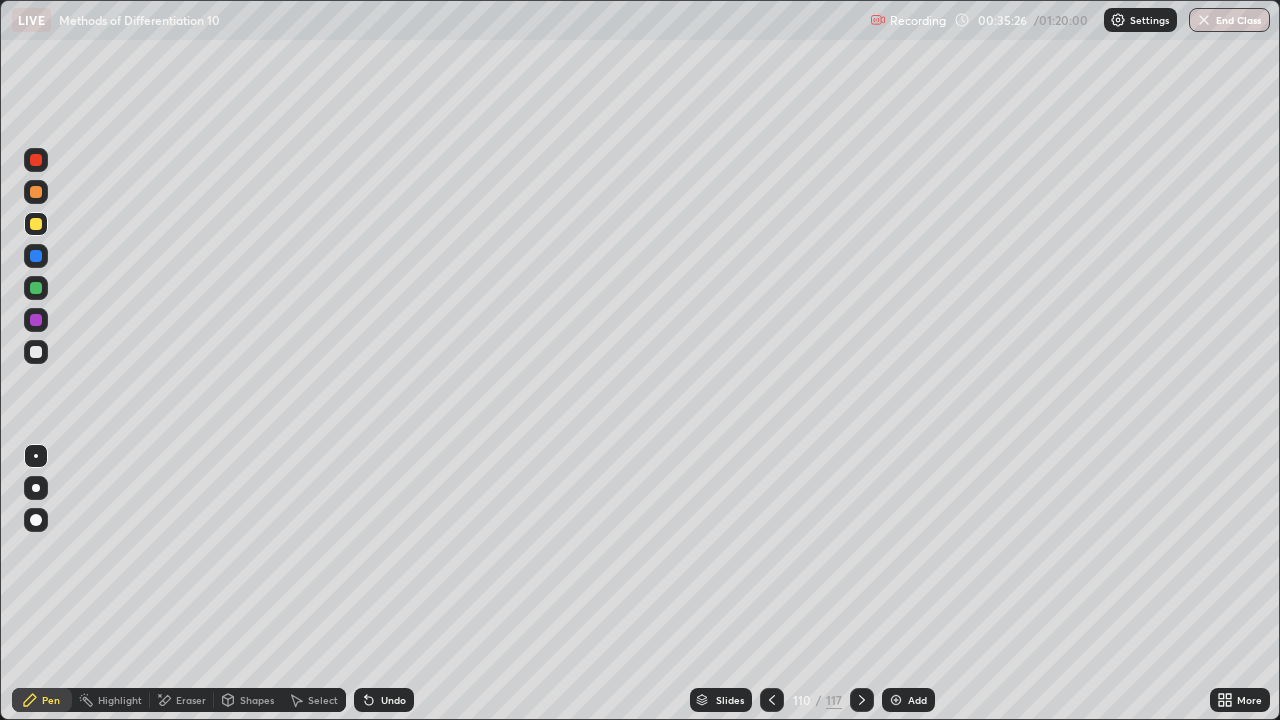click at bounding box center [36, 192] 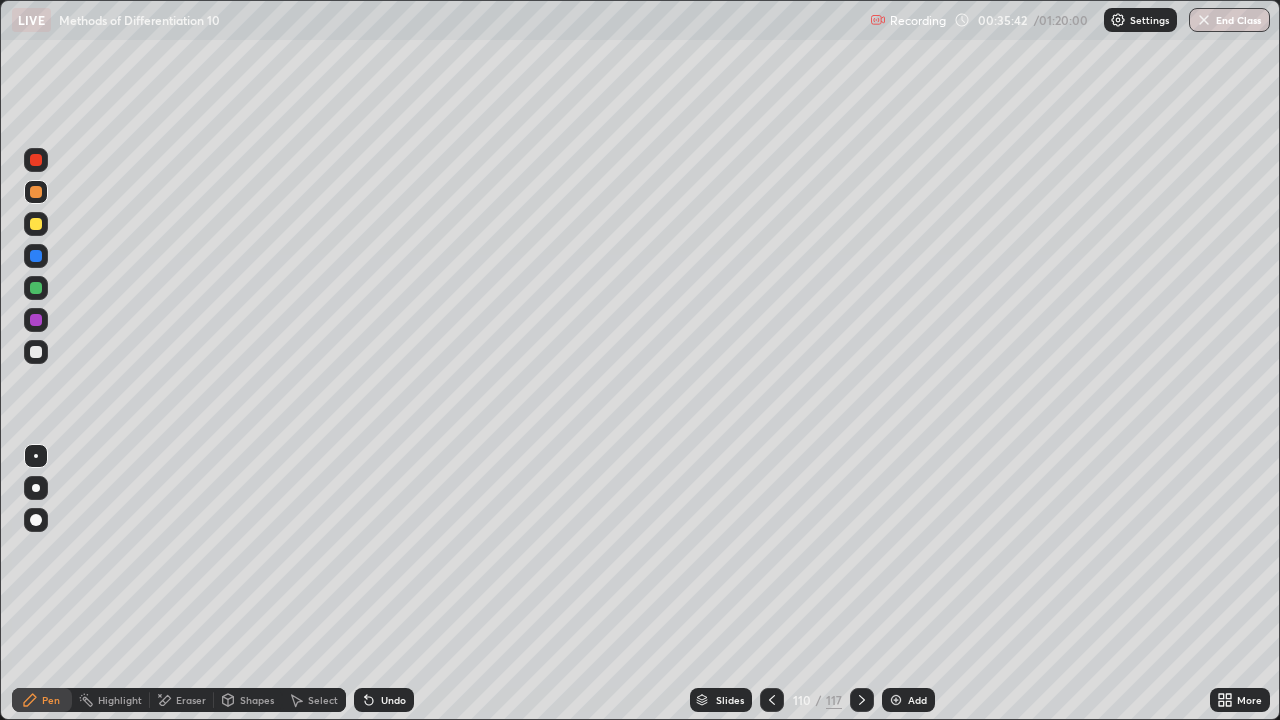 click at bounding box center [36, 224] 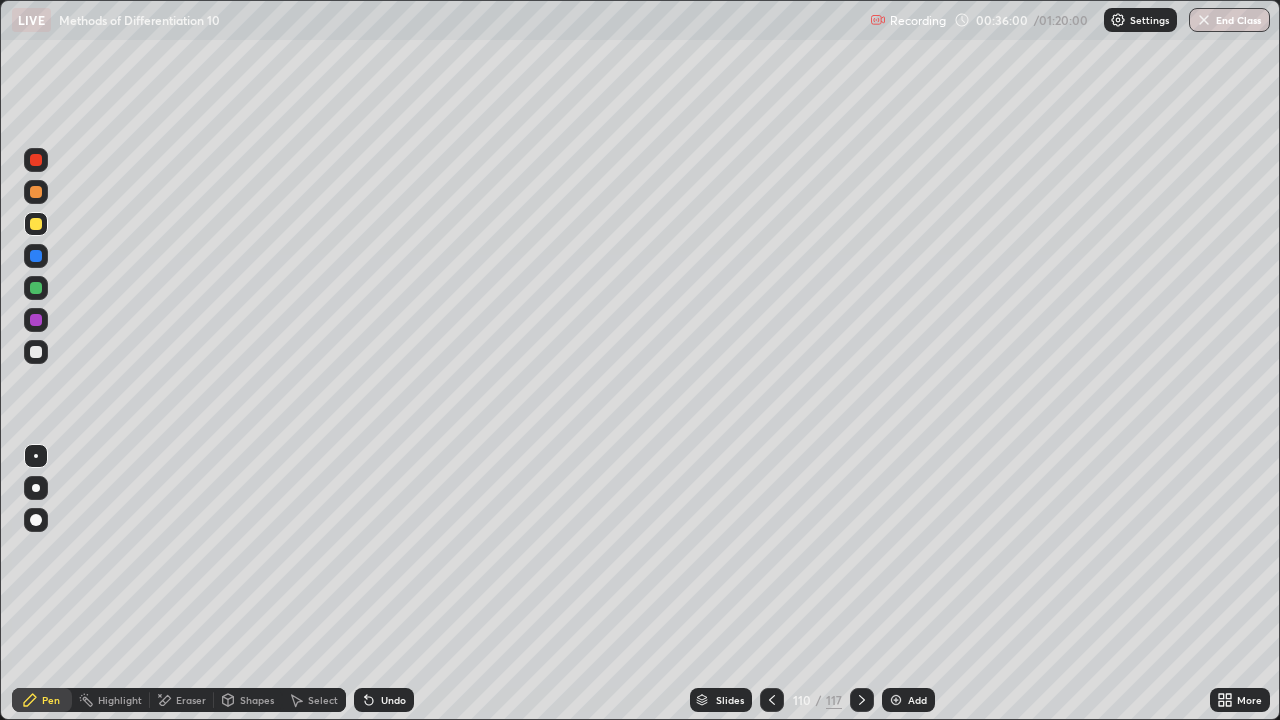 click at bounding box center [36, 320] 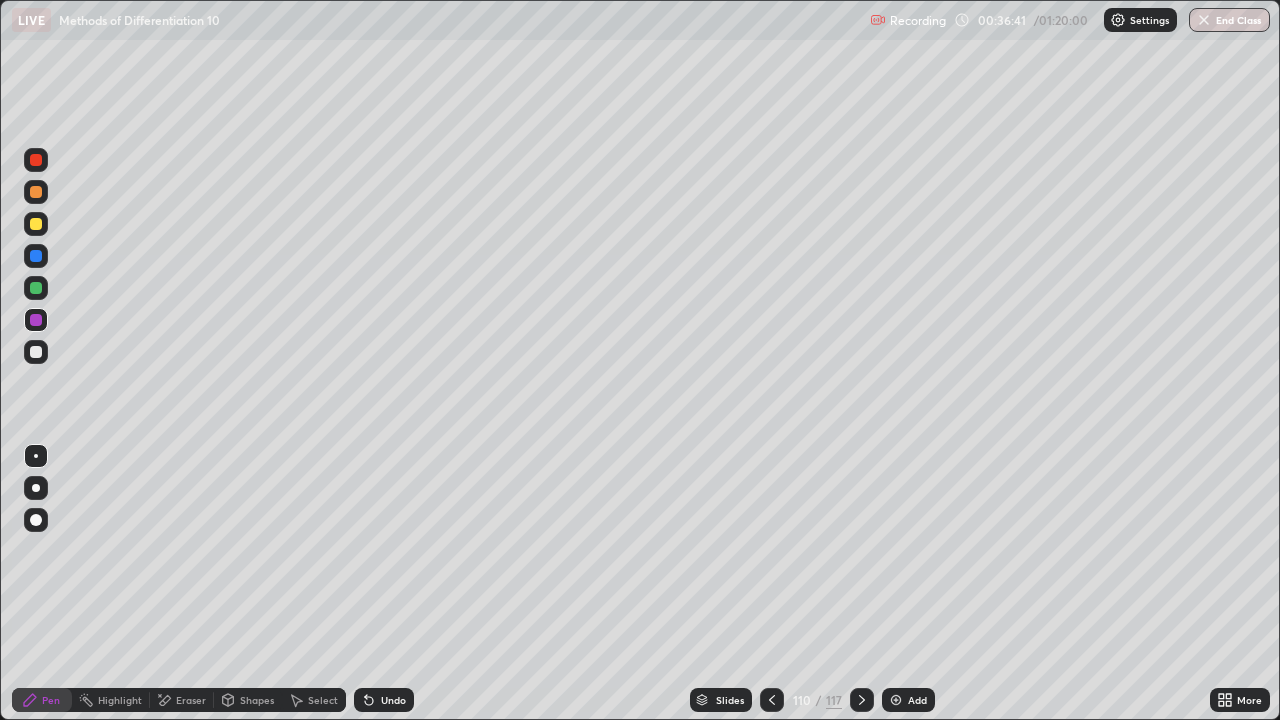 click at bounding box center [36, 224] 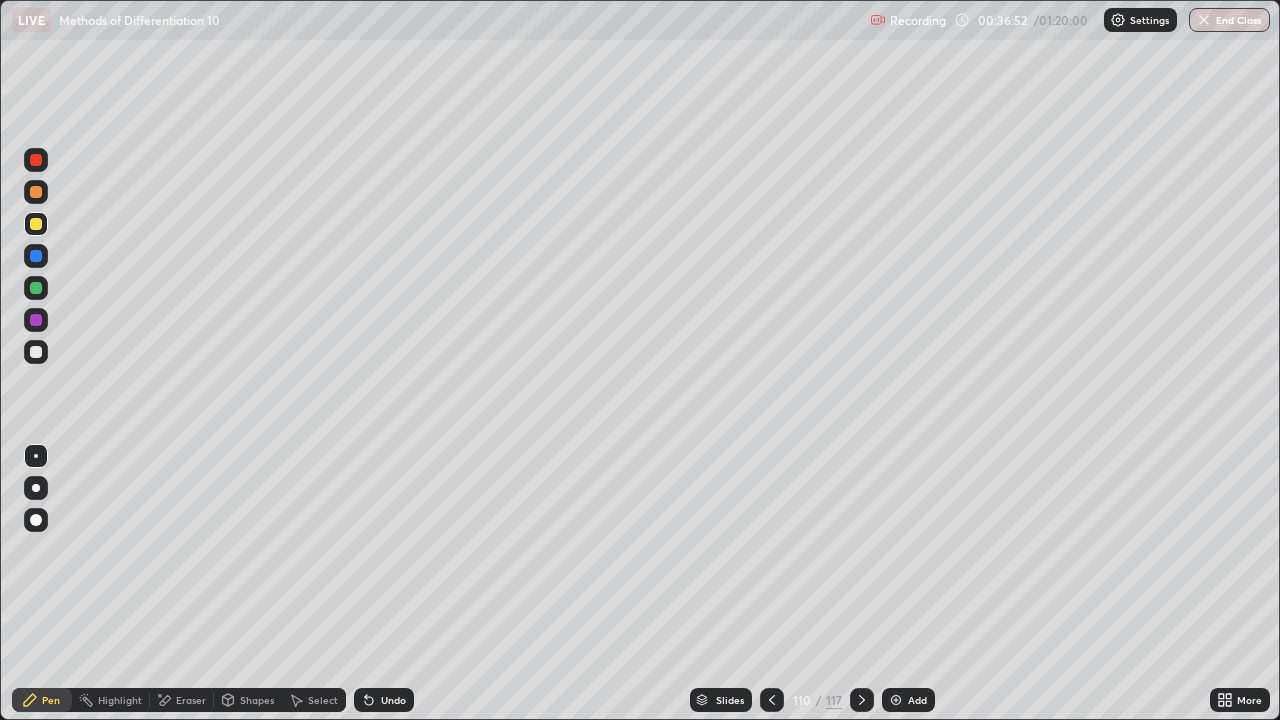 click at bounding box center [36, 288] 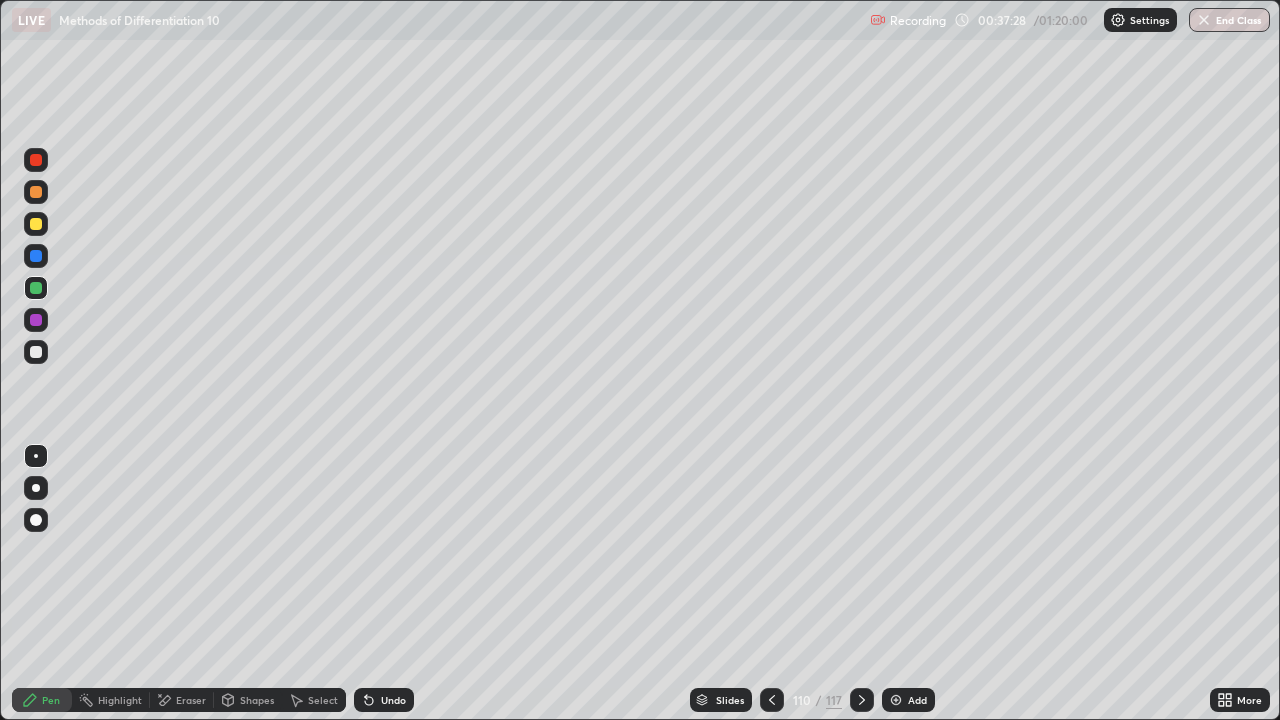 click at bounding box center [36, 320] 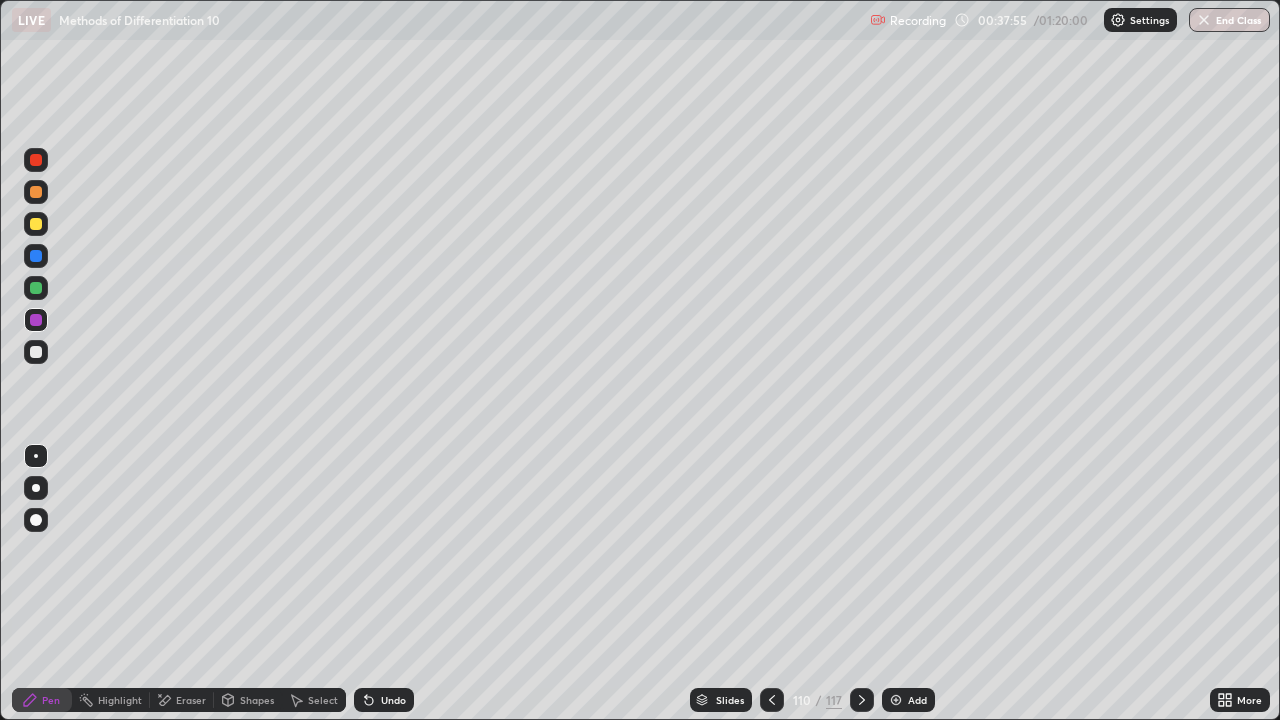 click at bounding box center [36, 224] 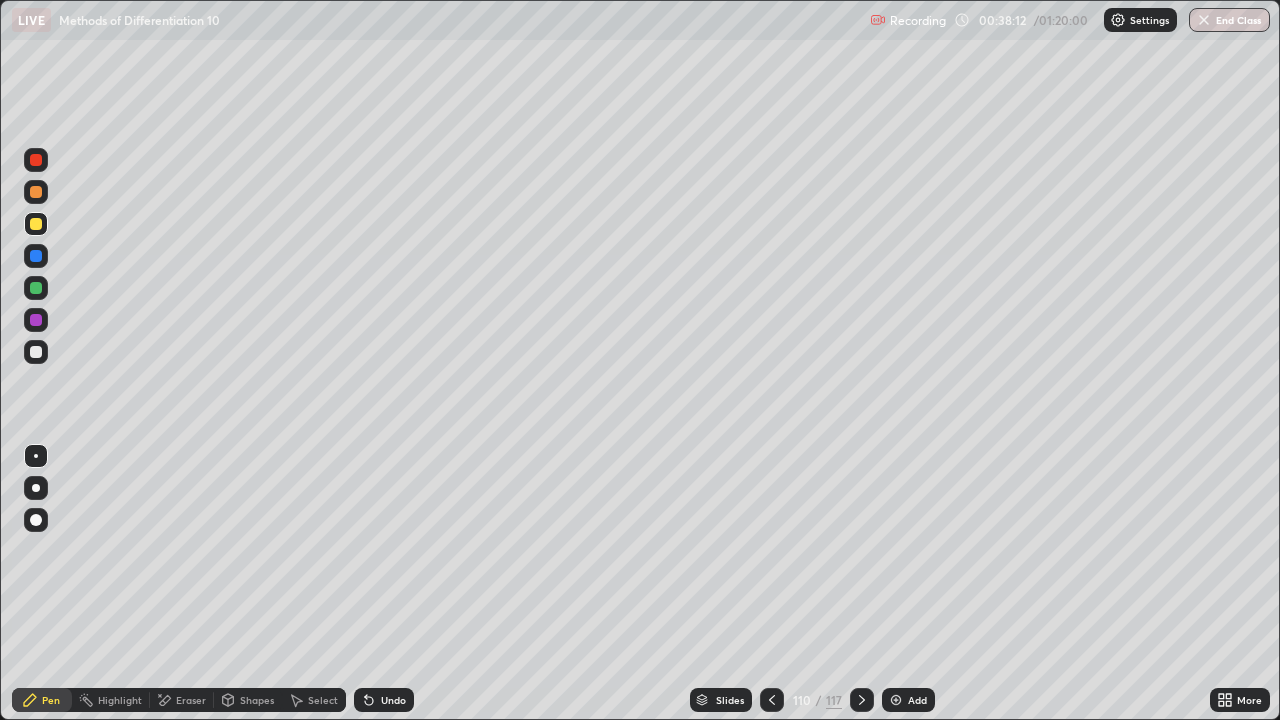 click at bounding box center [36, 288] 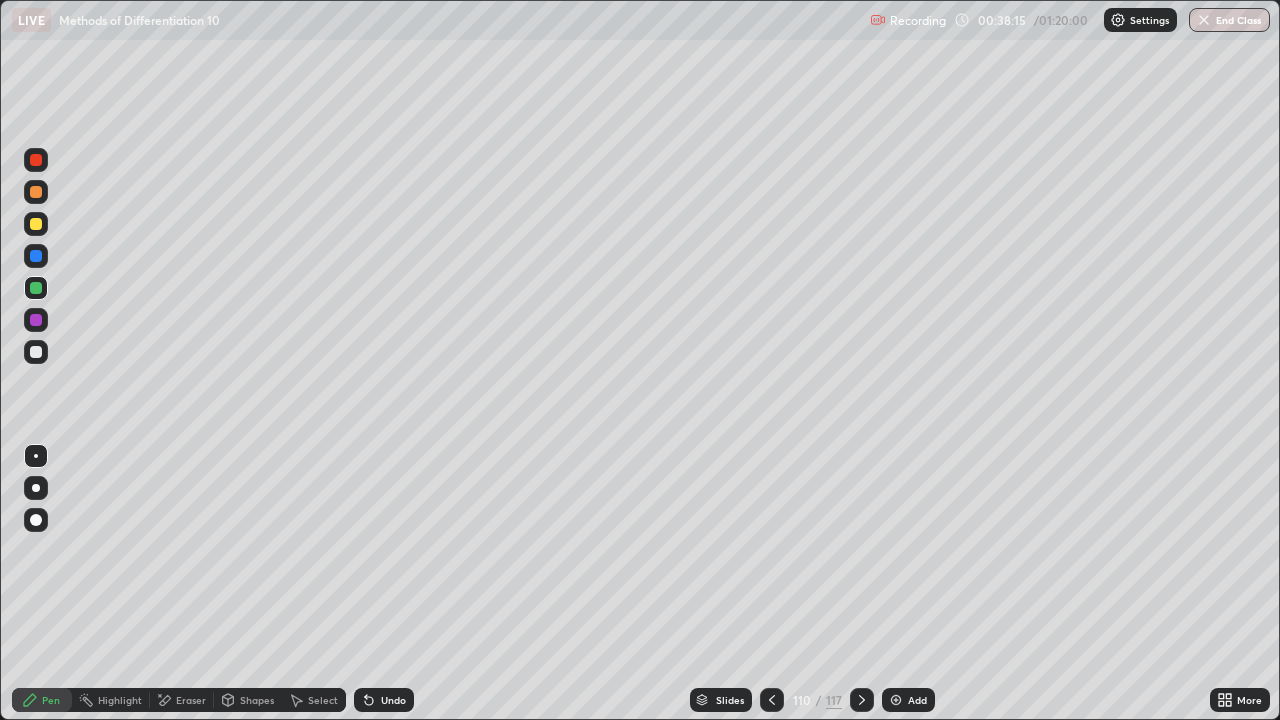 click on "Undo" at bounding box center (384, 700) 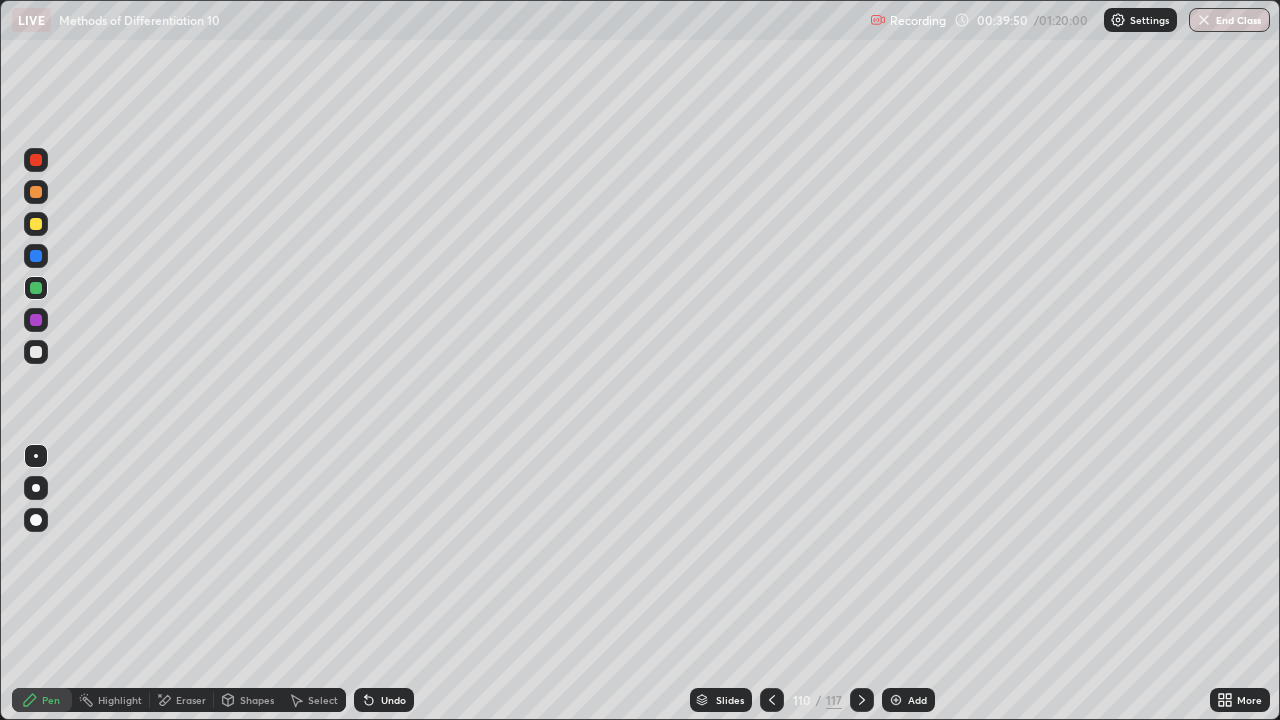 click on "Undo" at bounding box center (384, 700) 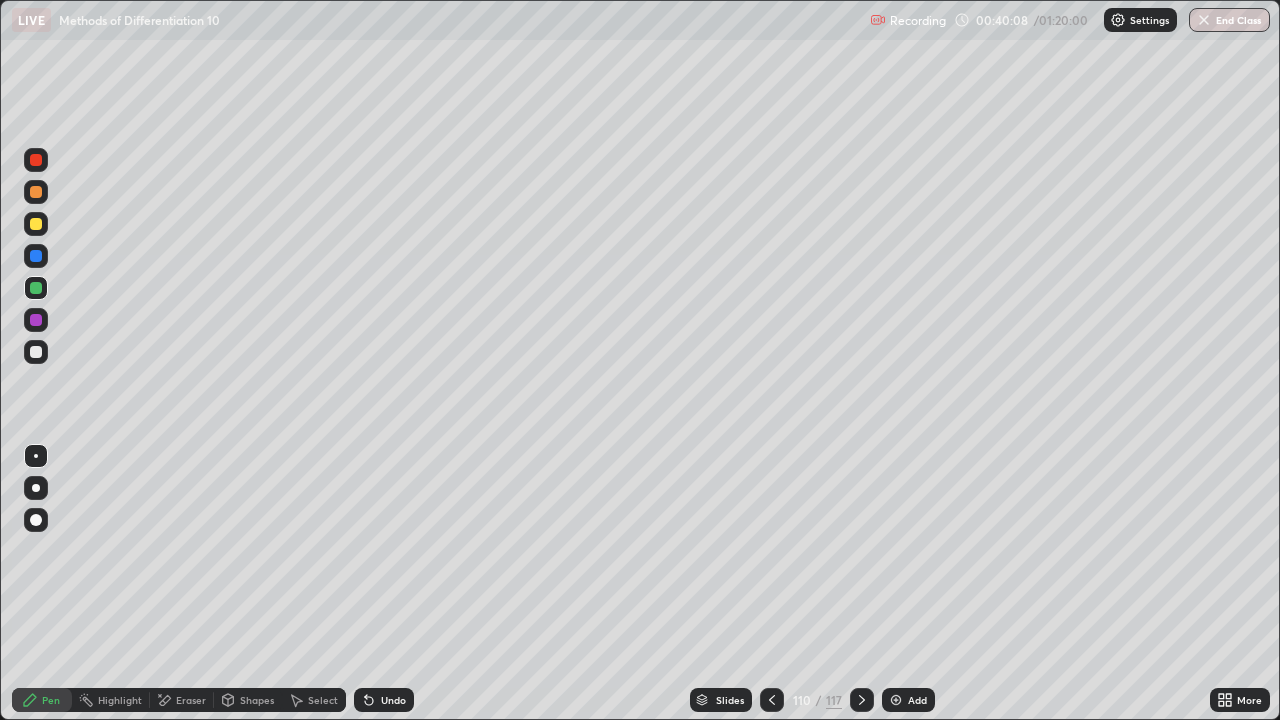 click on "Add" at bounding box center (908, 700) 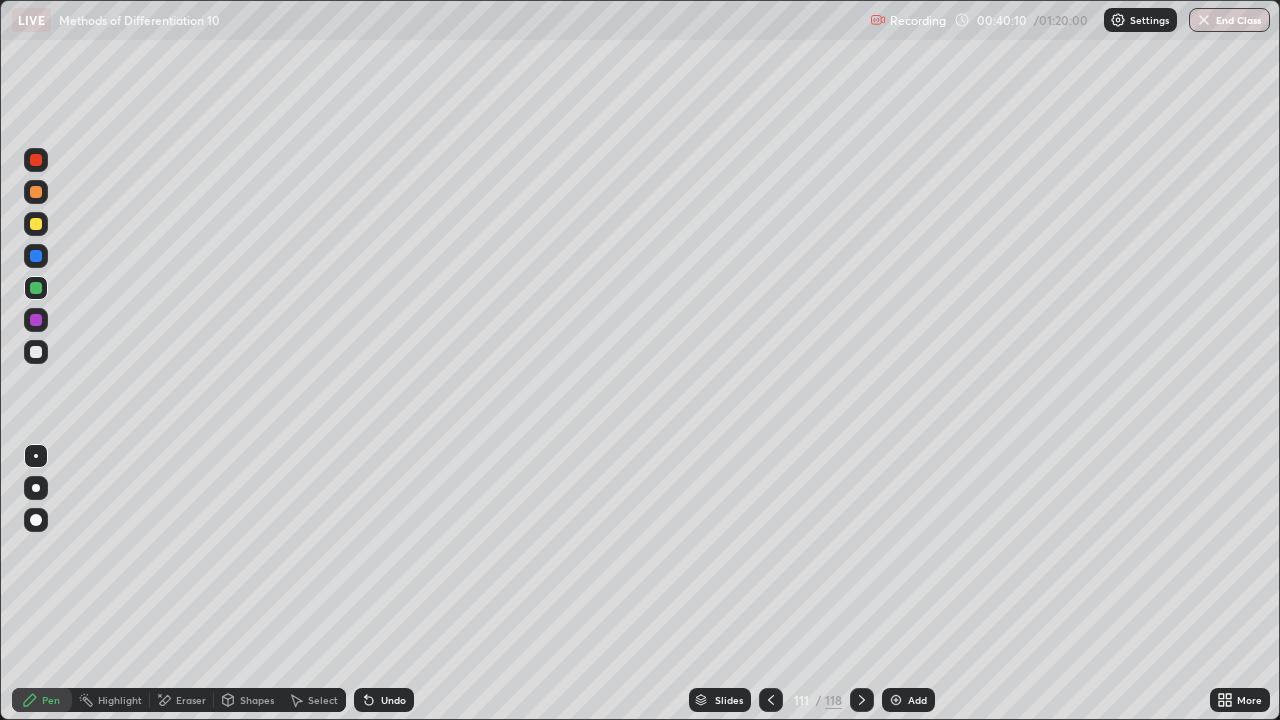 click at bounding box center (36, 224) 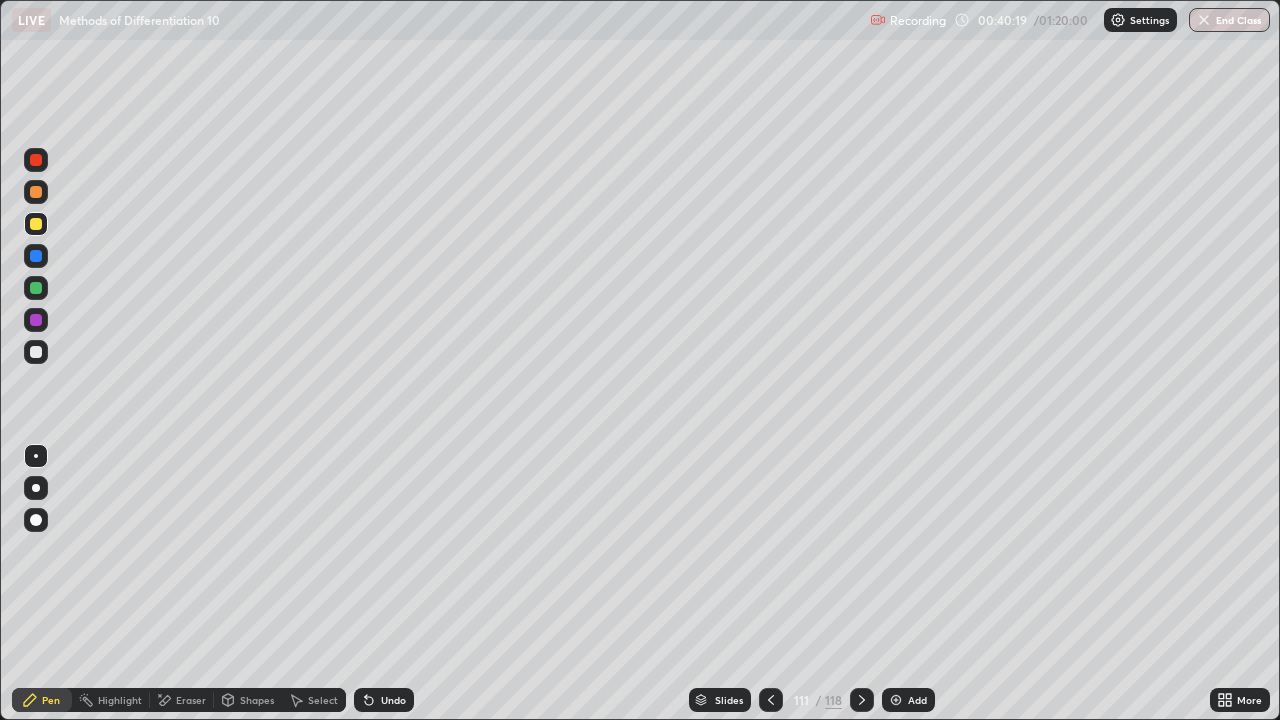click at bounding box center (36, 192) 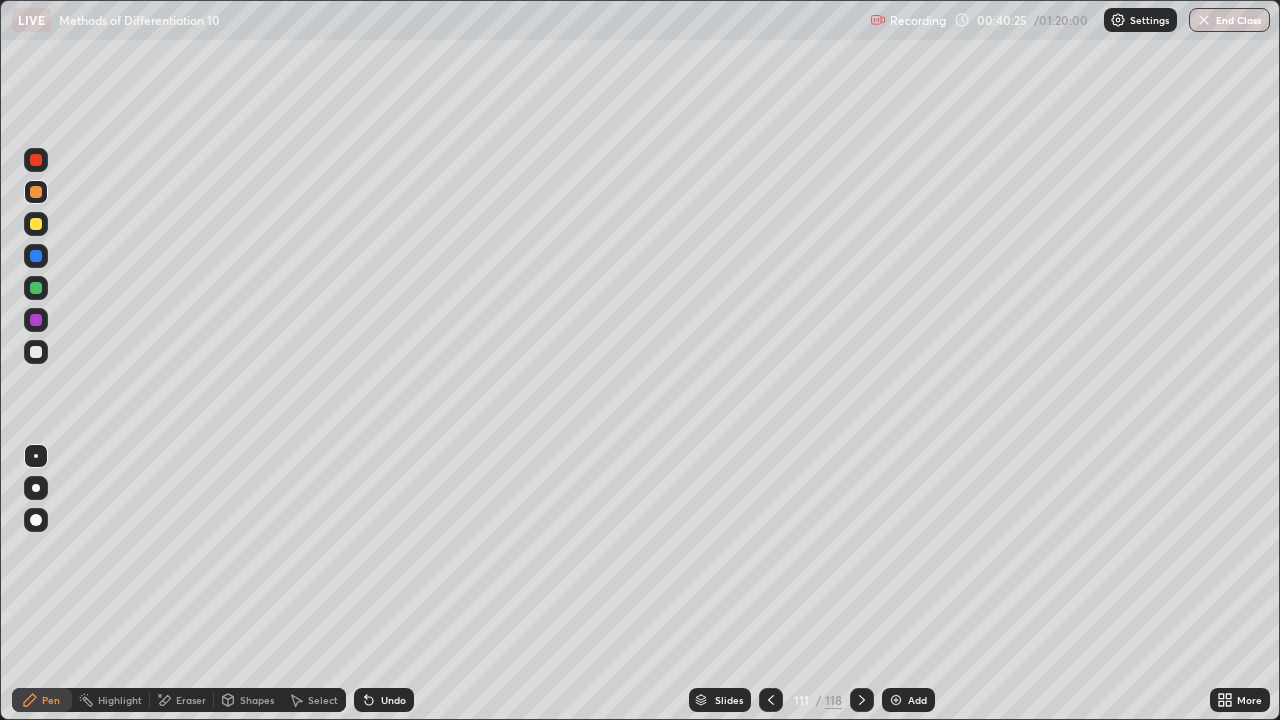 click on "Undo" at bounding box center (393, 700) 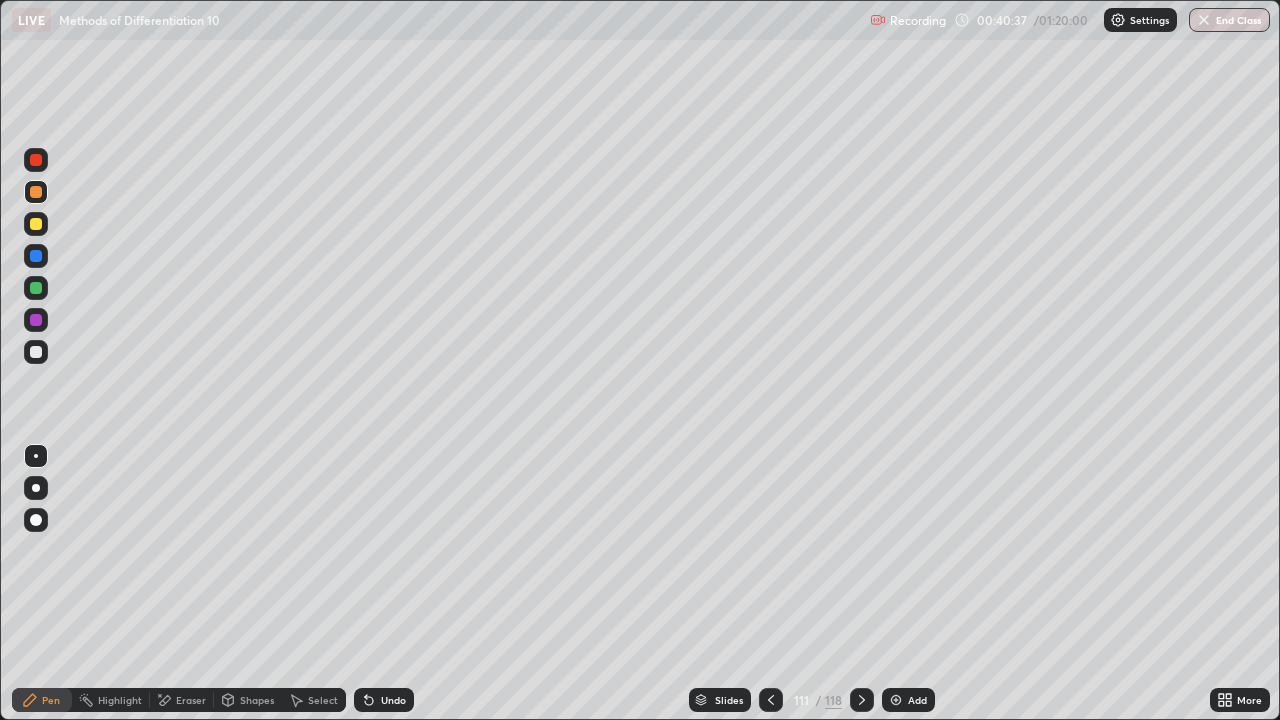 click at bounding box center [36, 256] 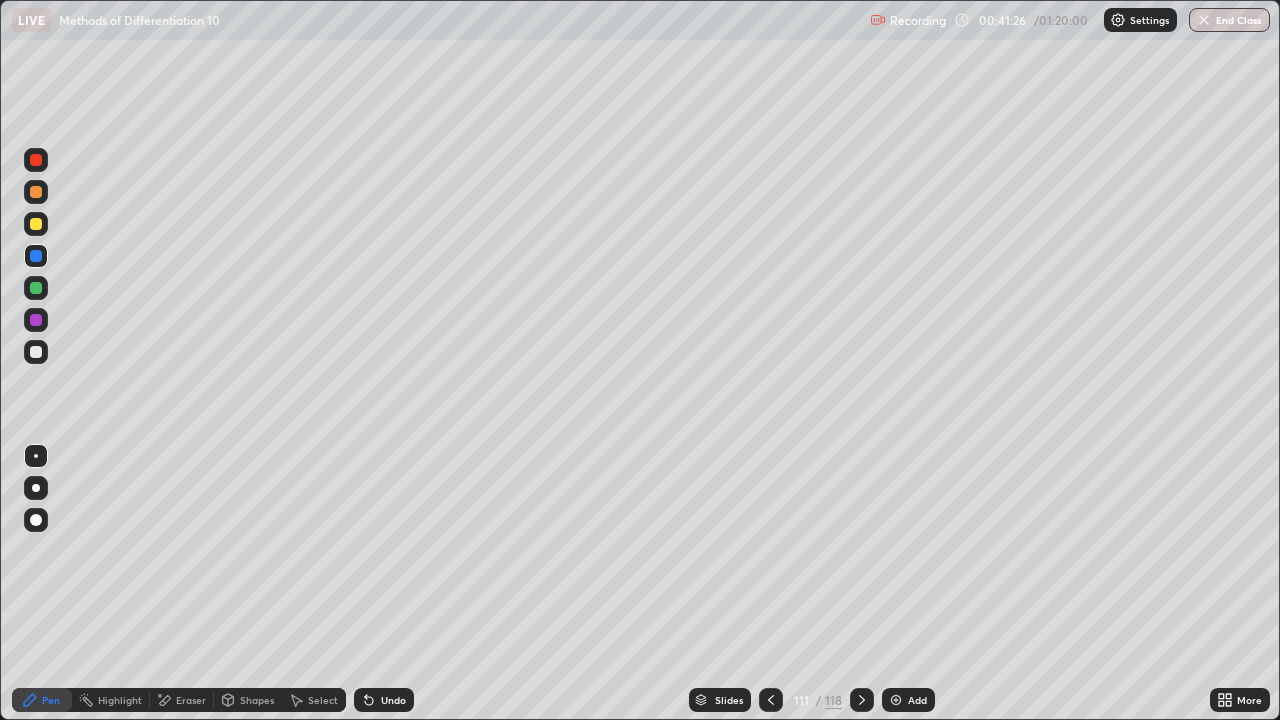 click at bounding box center [36, 288] 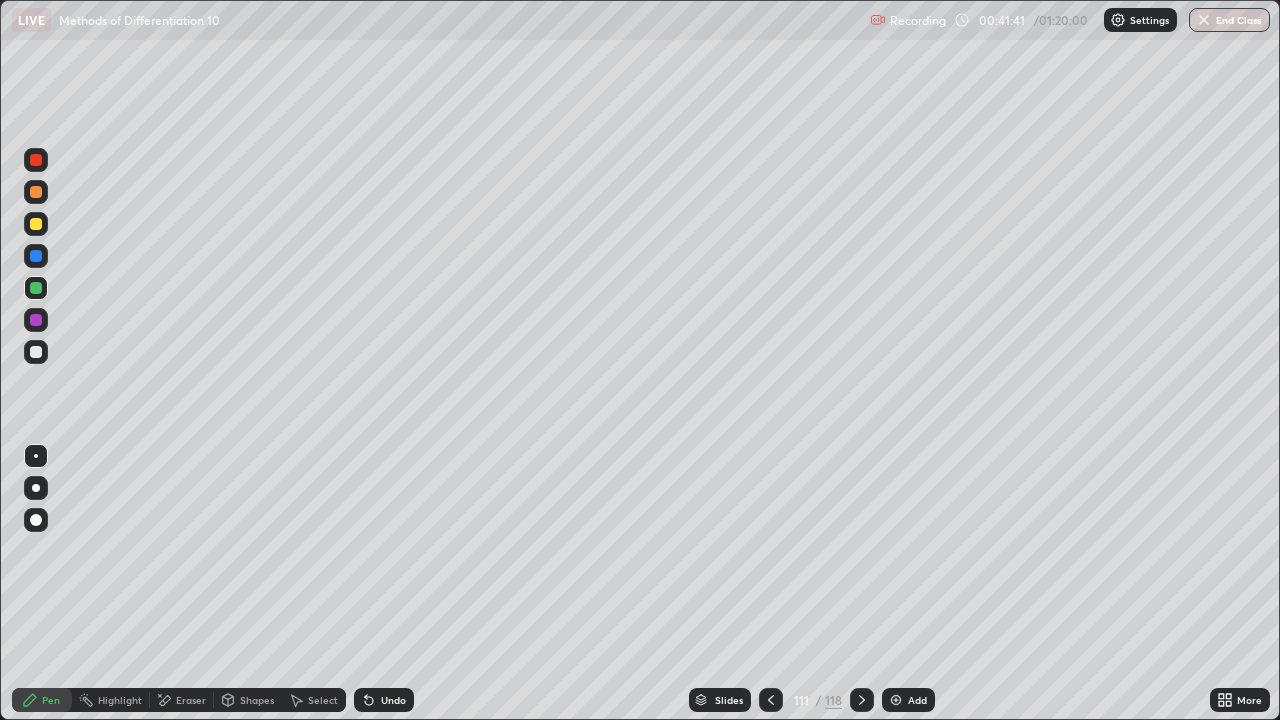 click at bounding box center (36, 256) 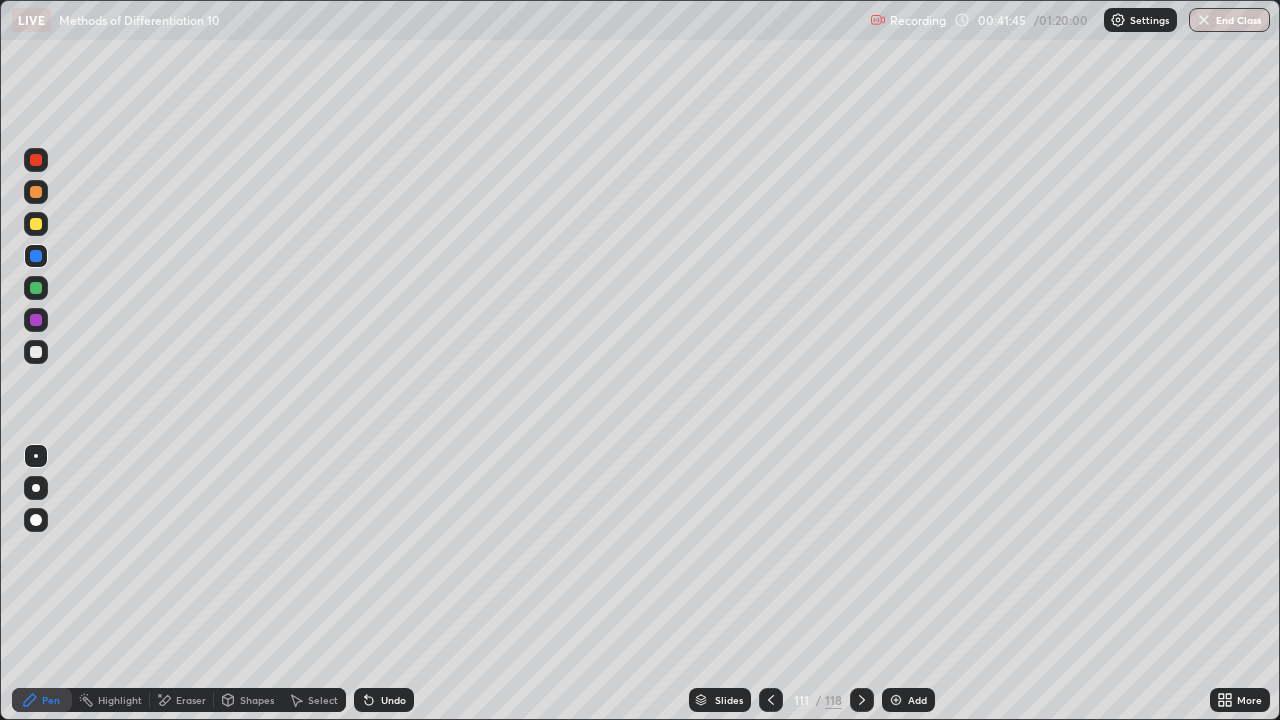 click at bounding box center (36, 192) 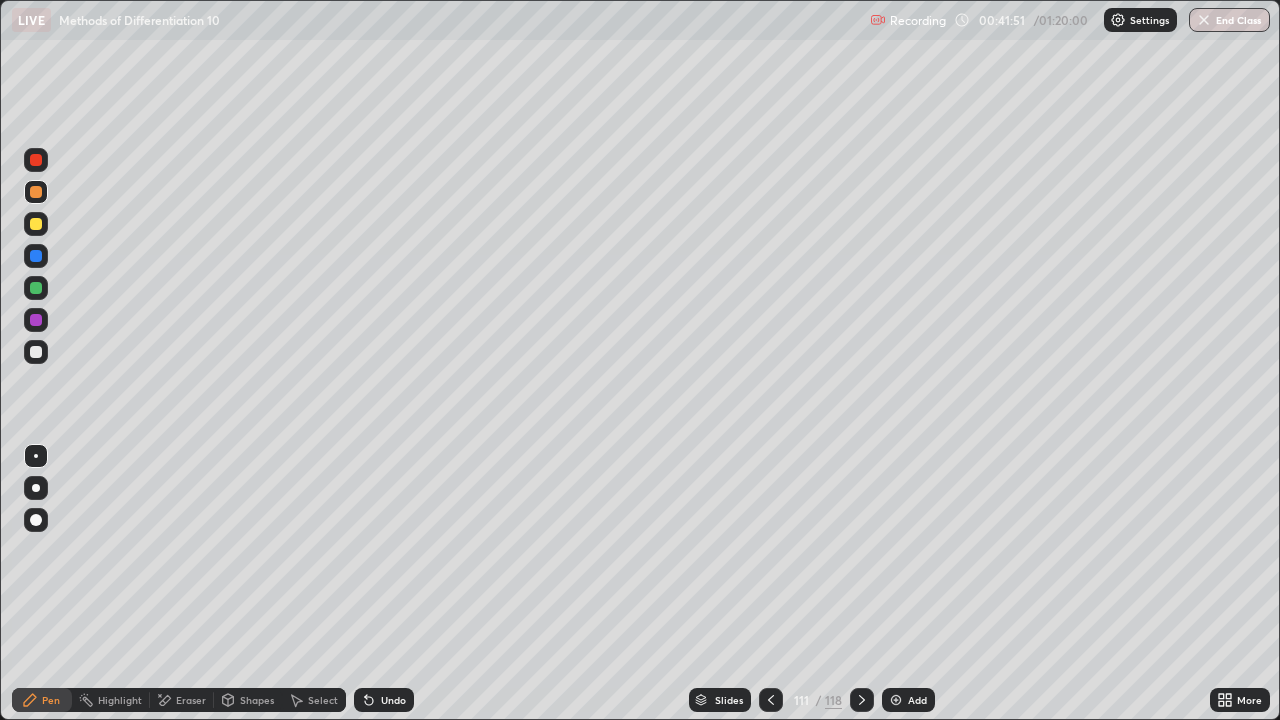click at bounding box center (36, 288) 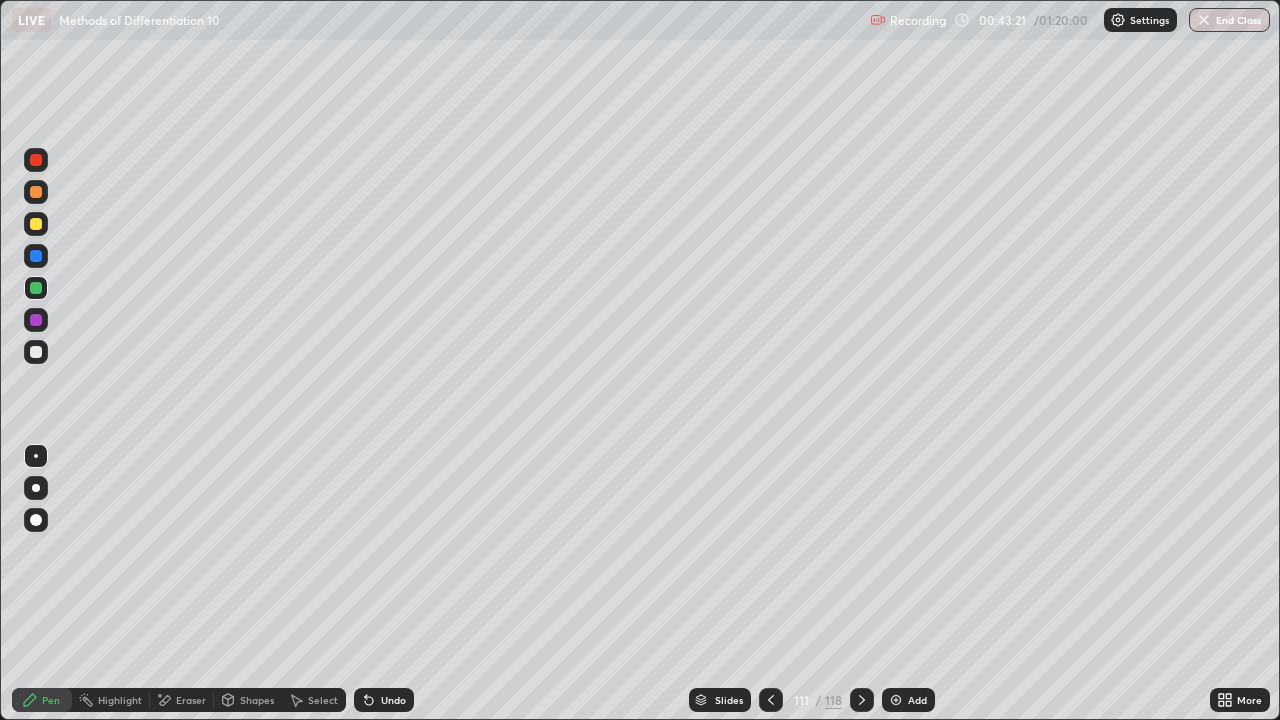 click at bounding box center [36, 224] 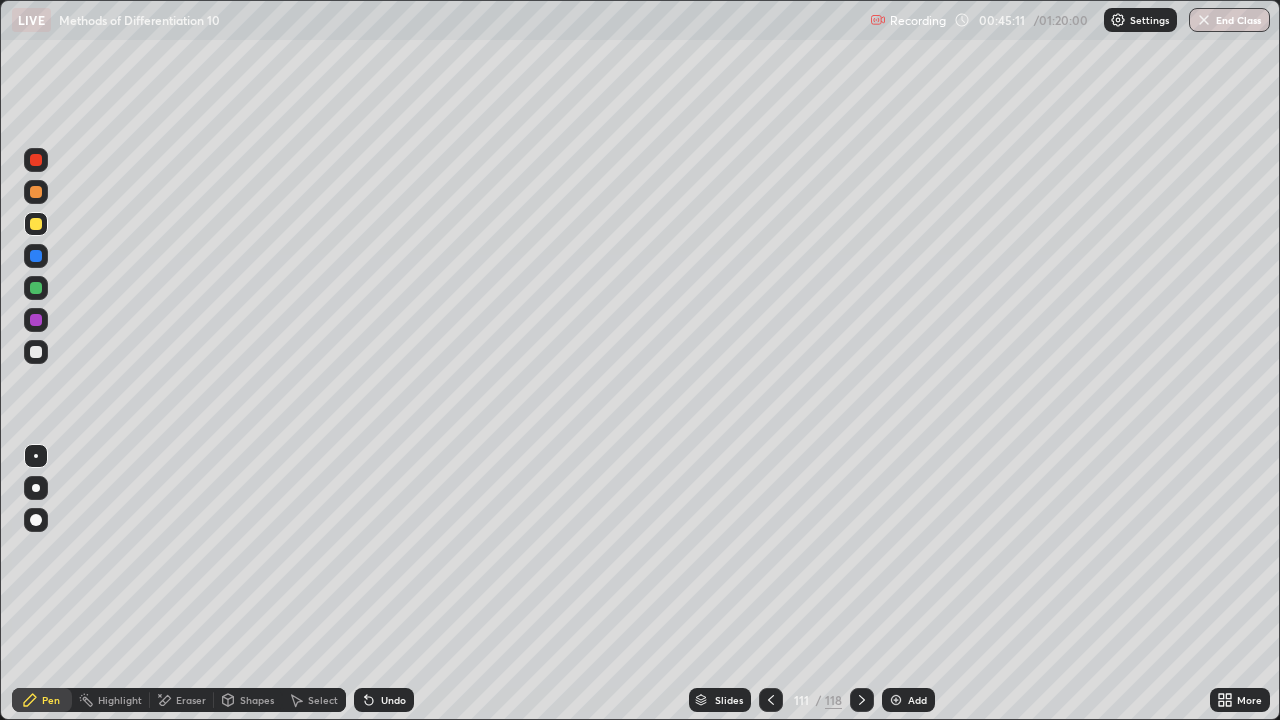 click on "Add" at bounding box center [908, 700] 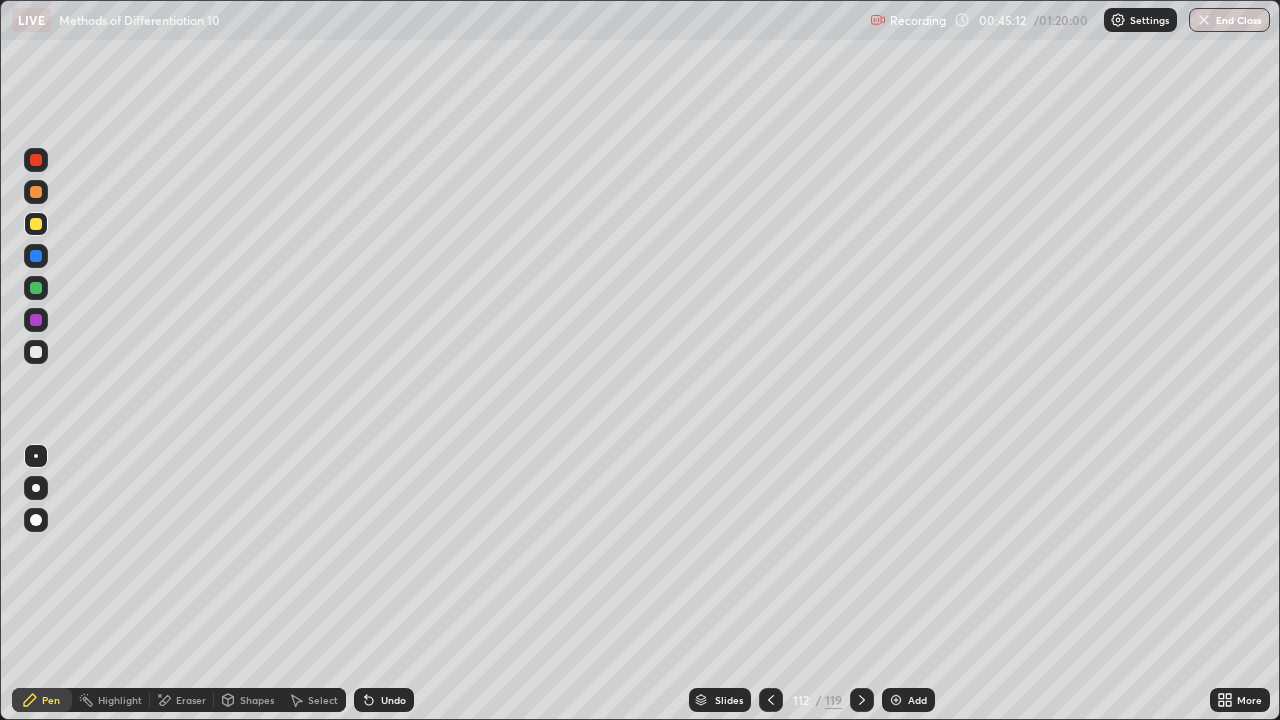 click at bounding box center (36, 192) 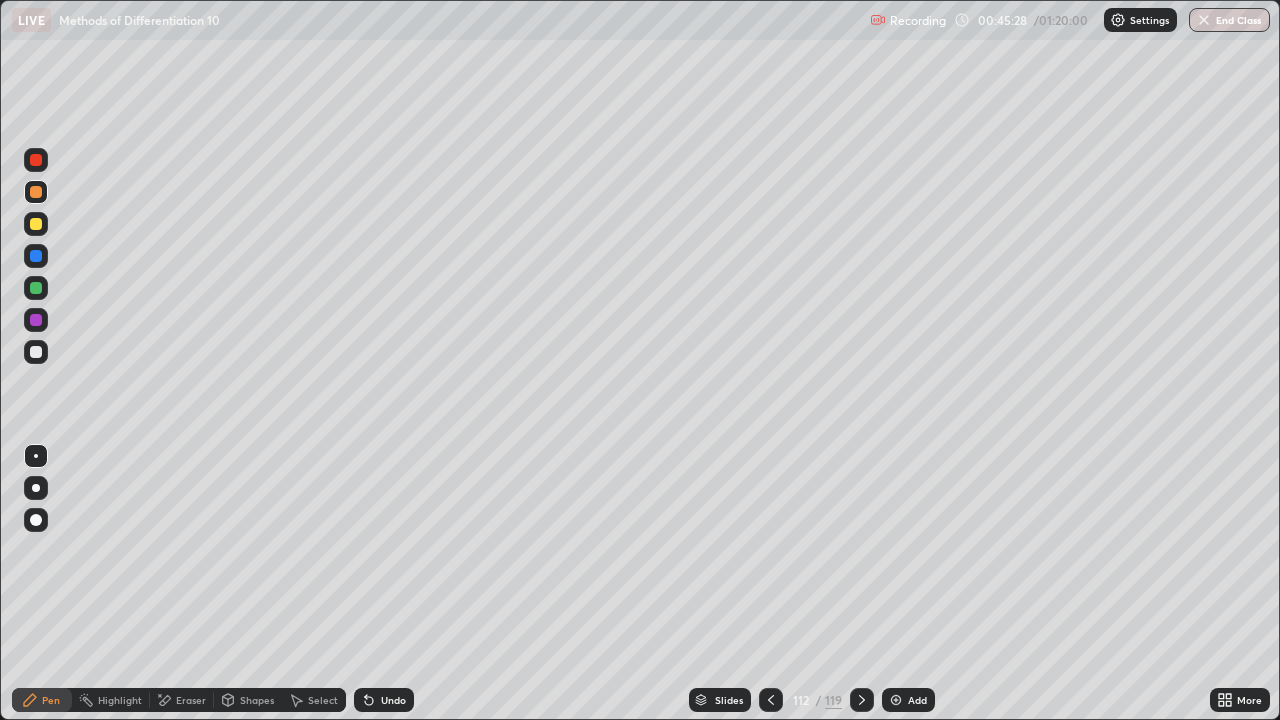 click at bounding box center [36, 288] 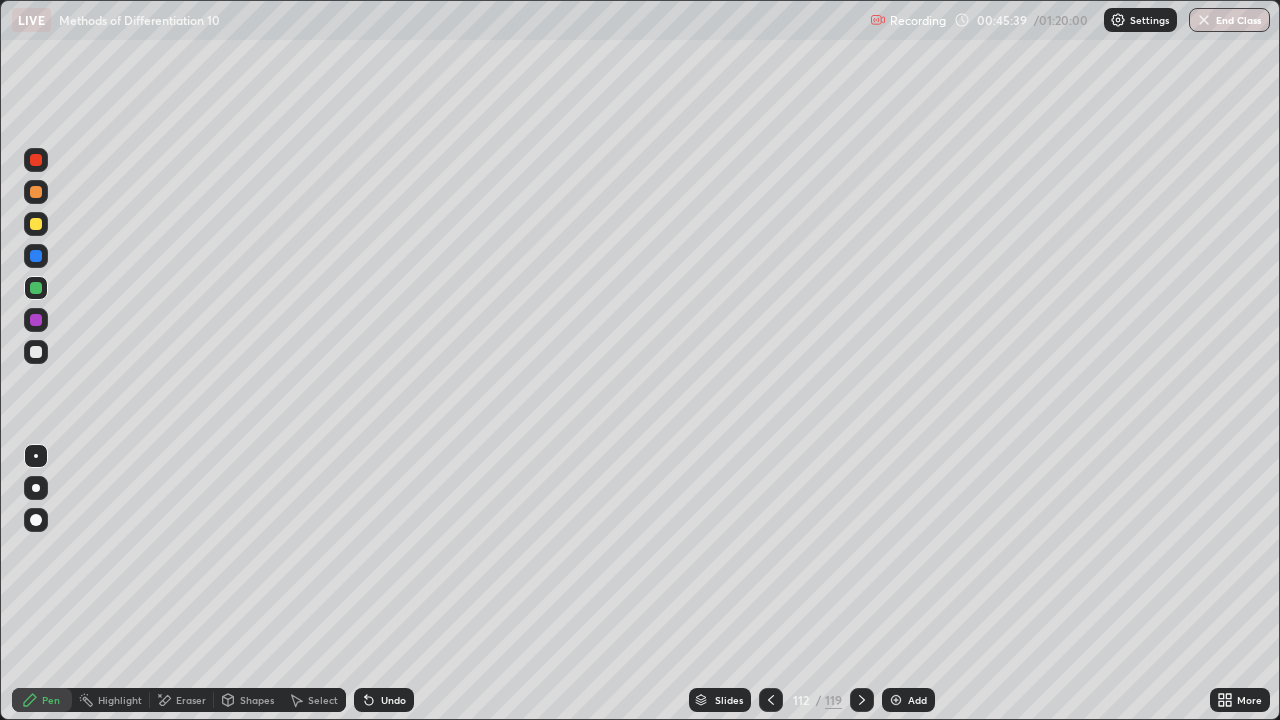 click at bounding box center [36, 256] 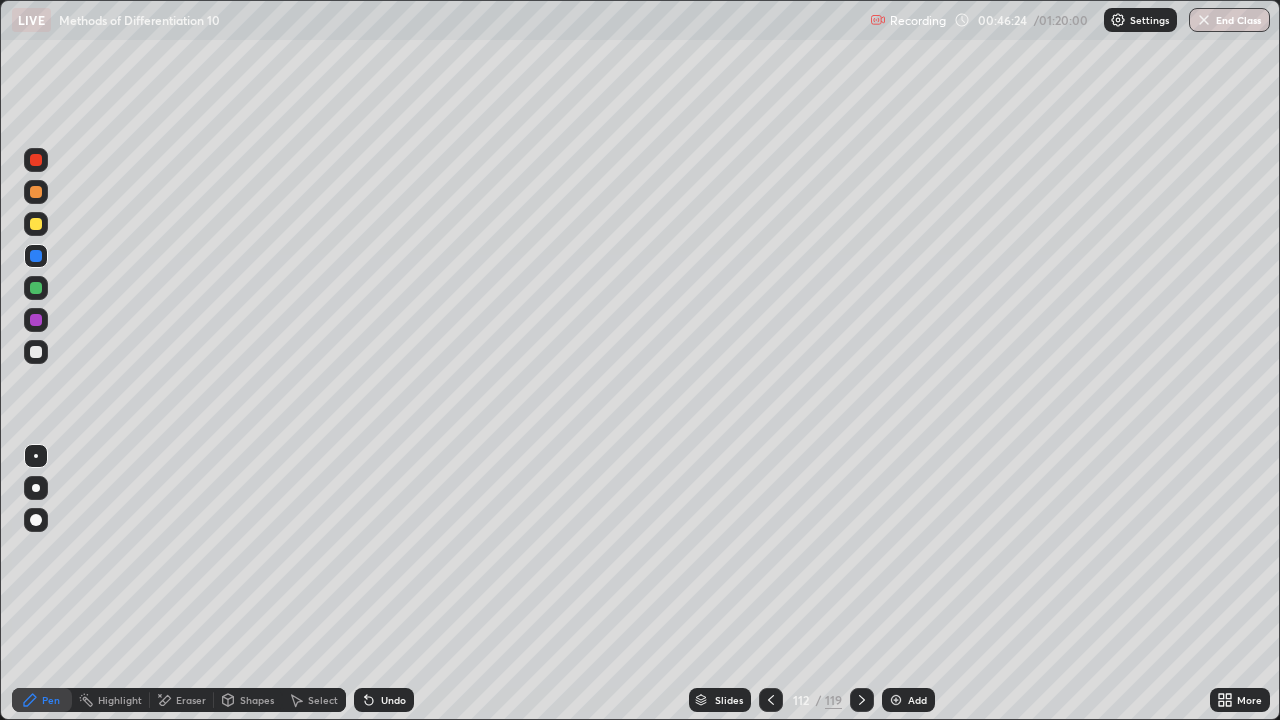 click at bounding box center (36, 224) 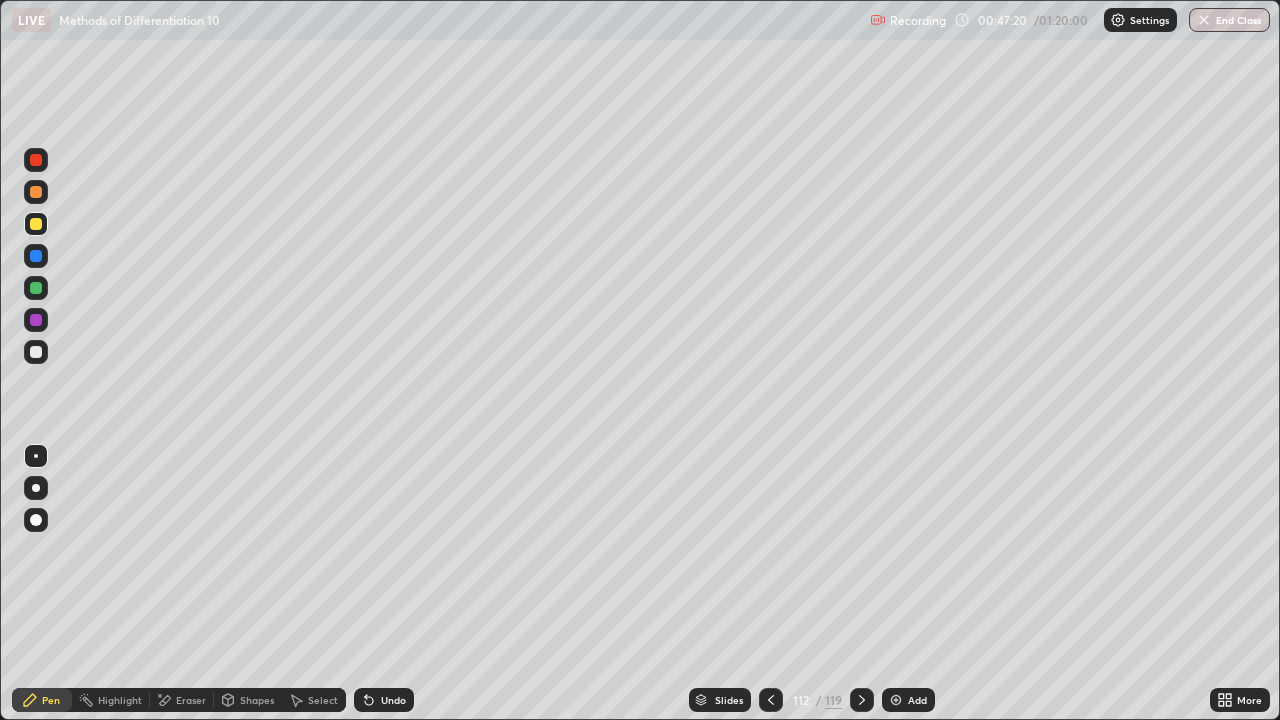 click at bounding box center (896, 700) 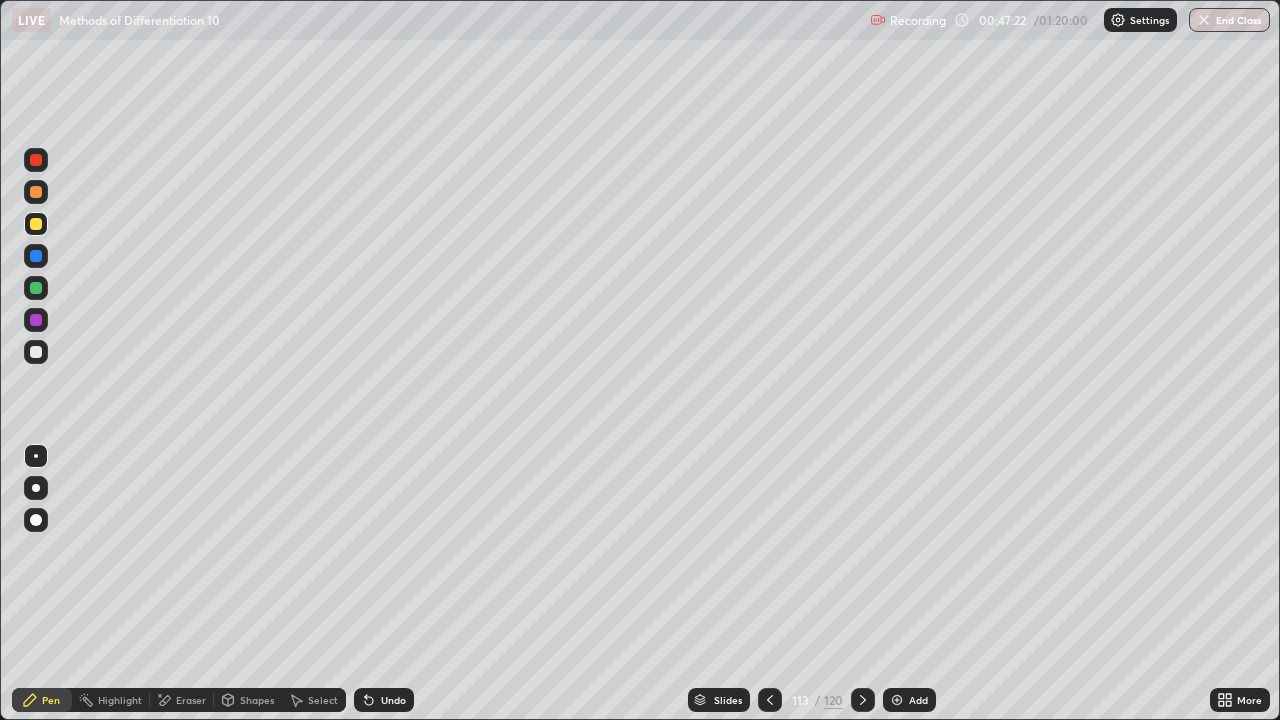 click at bounding box center [36, 256] 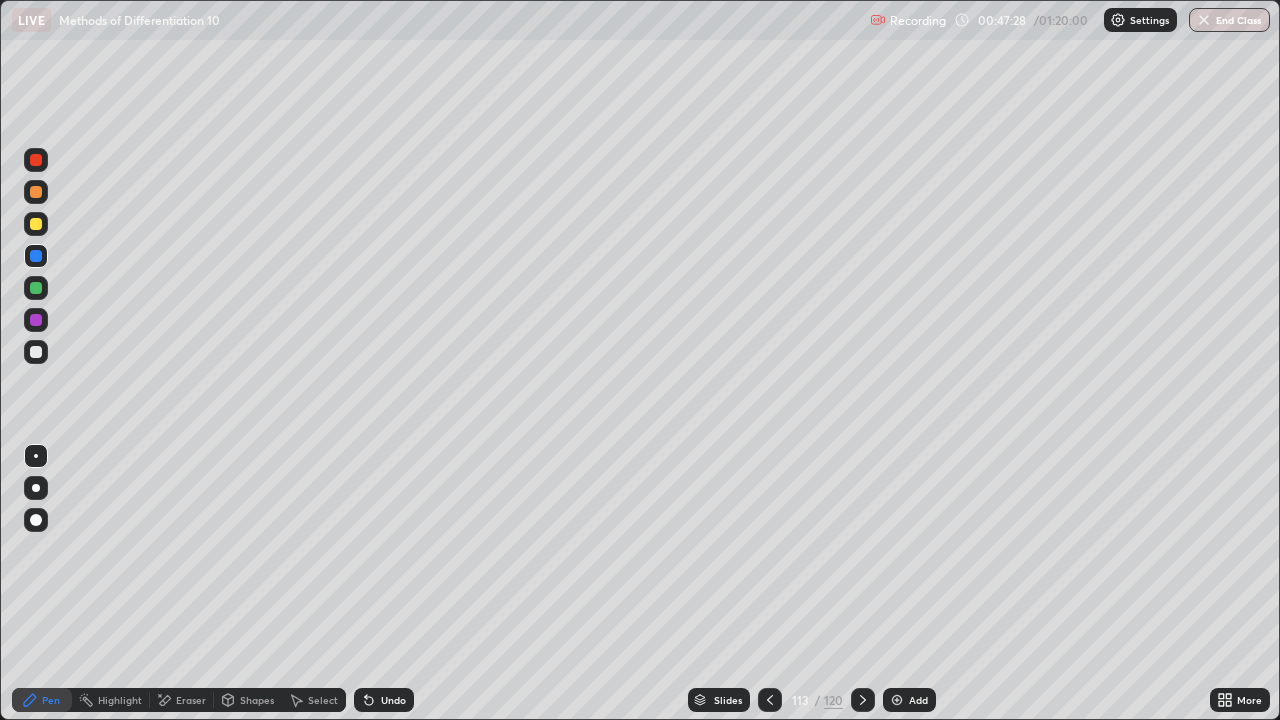 click at bounding box center (36, 192) 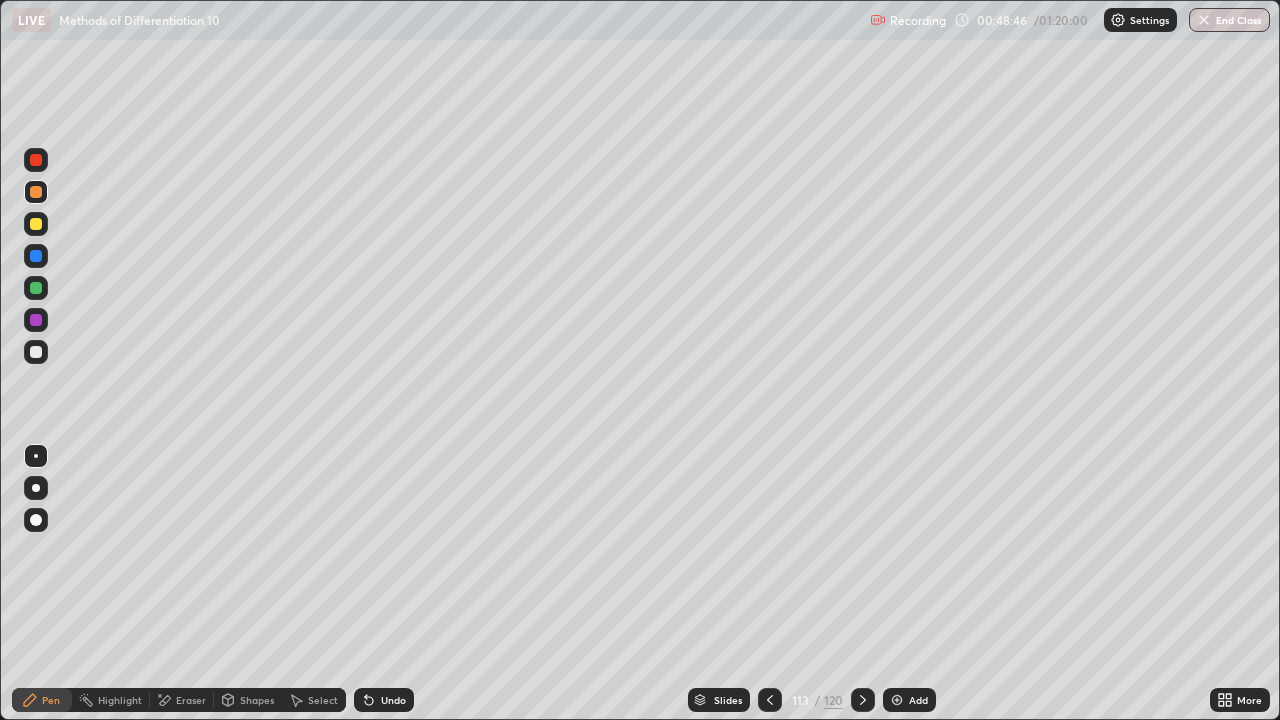 click 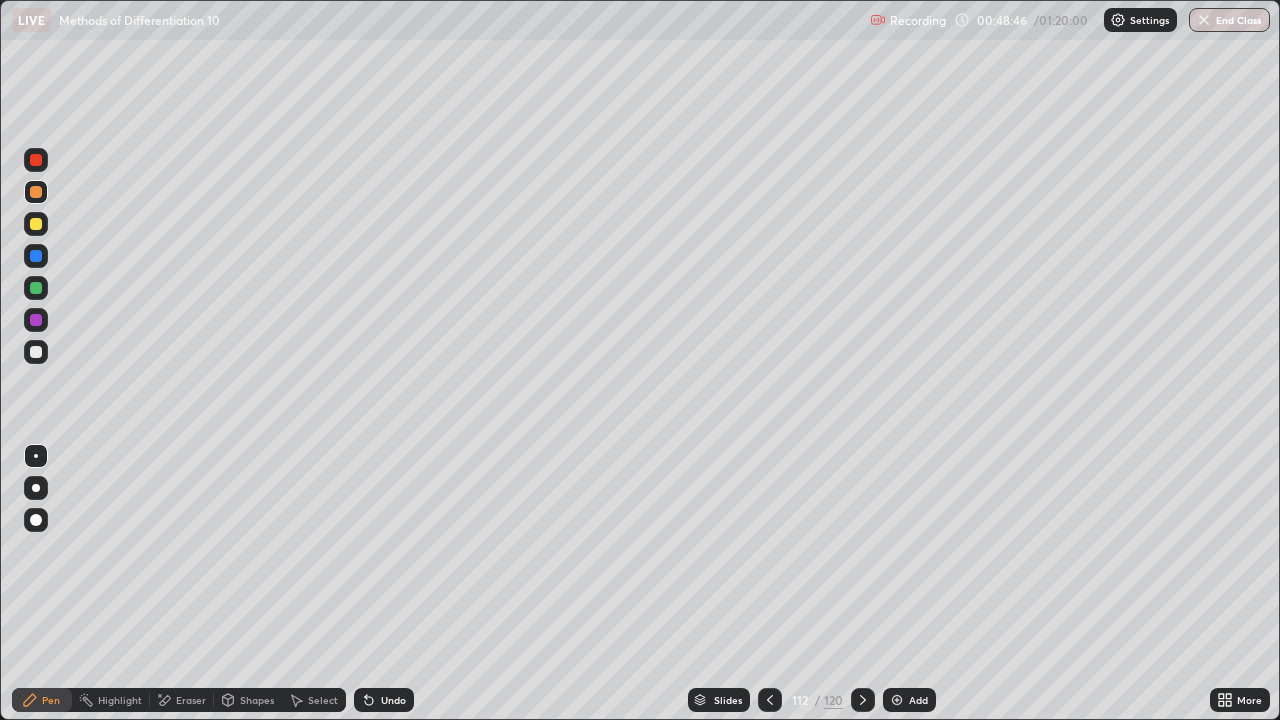 click at bounding box center [770, 700] 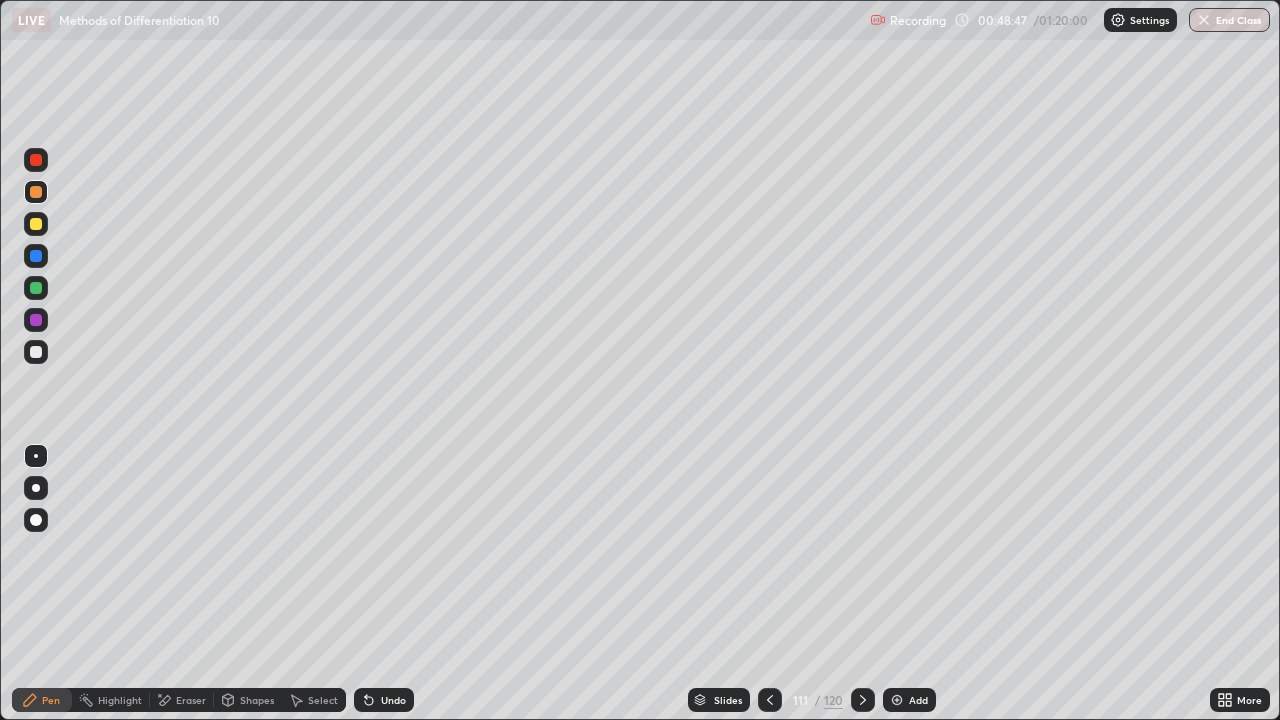 click 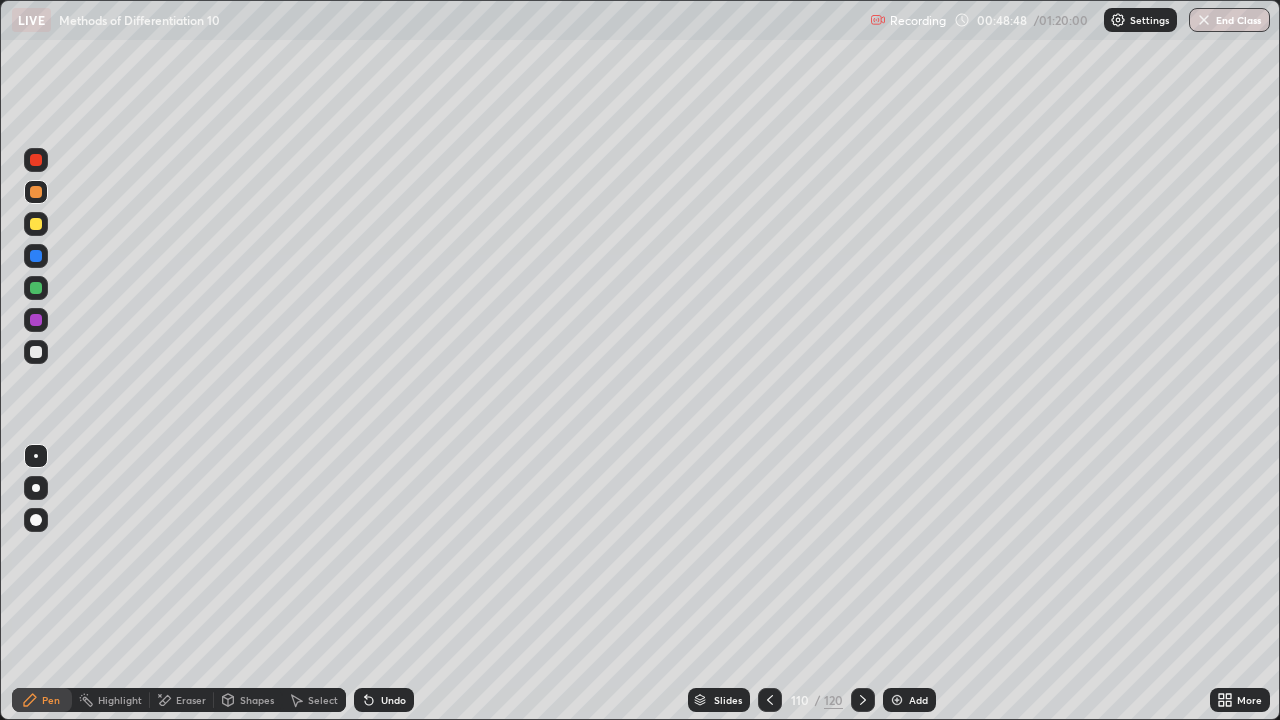 click 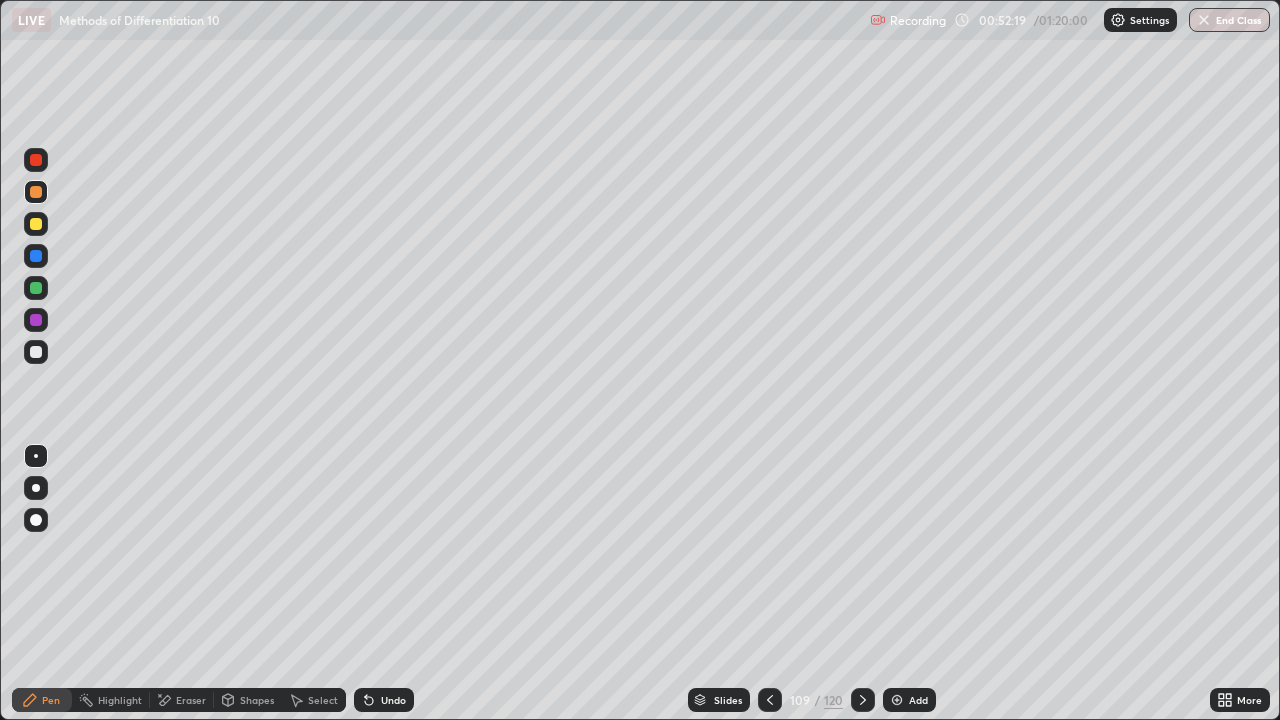 click 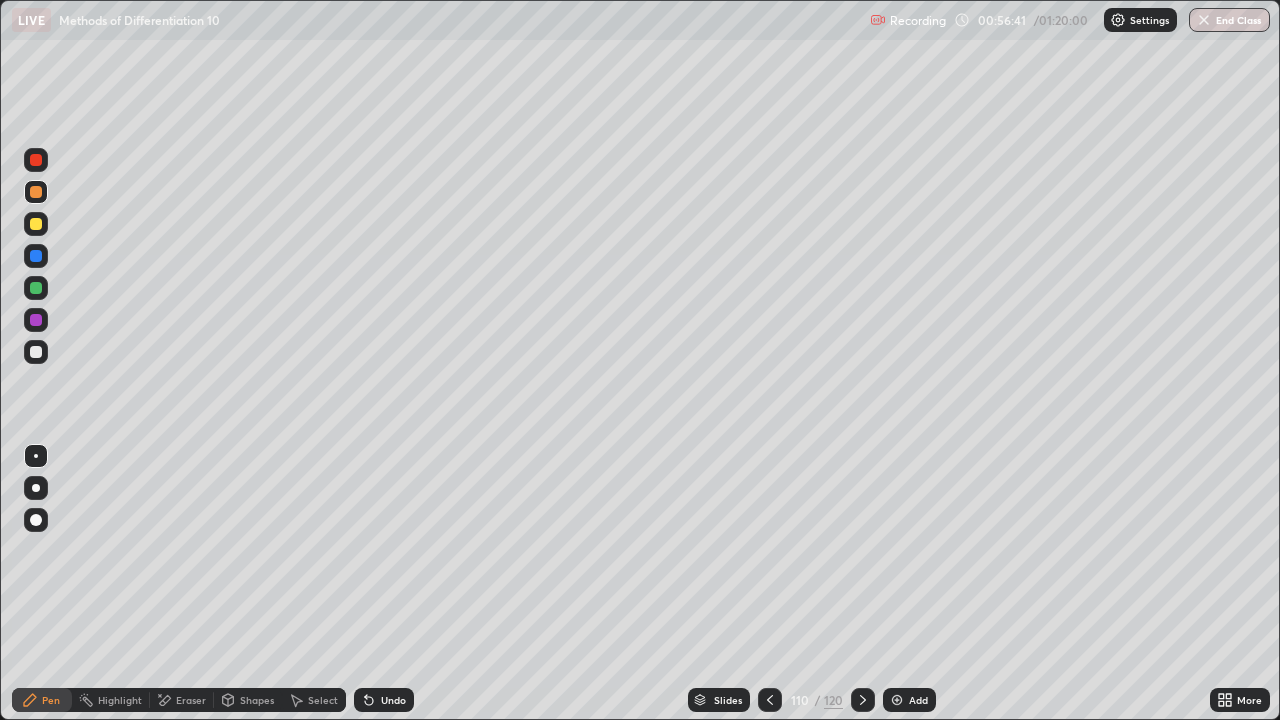 click 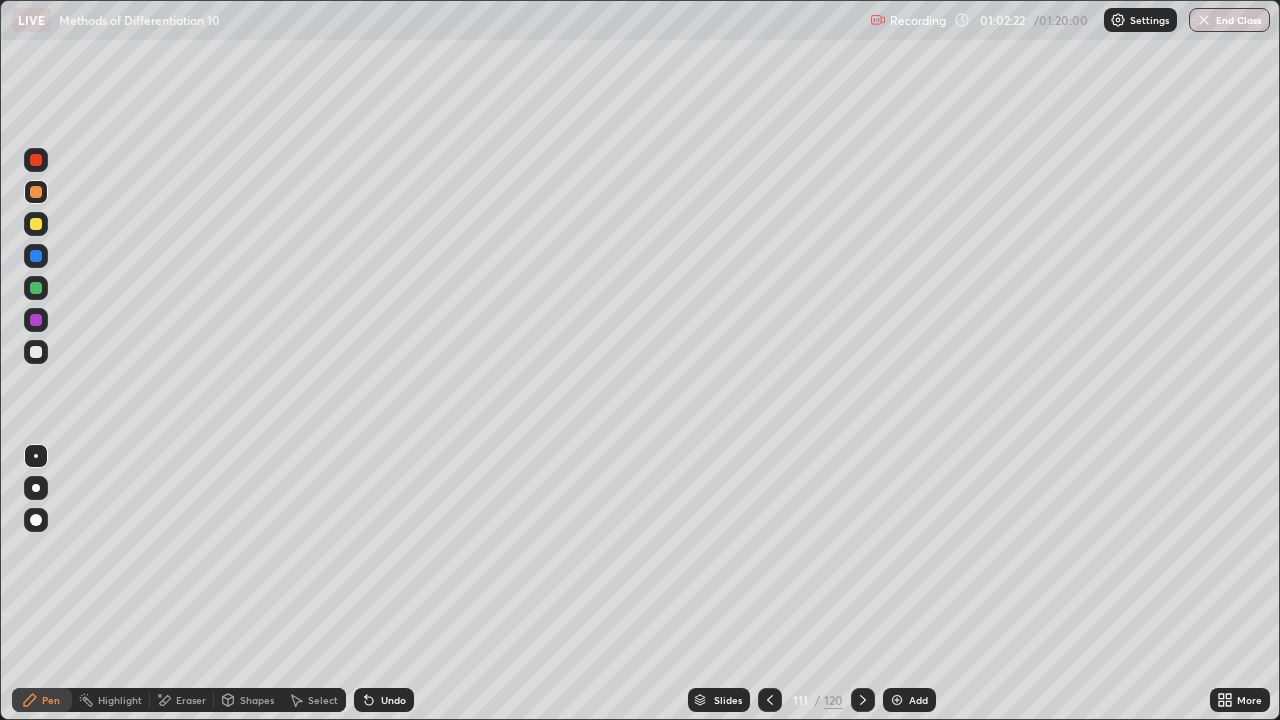 click 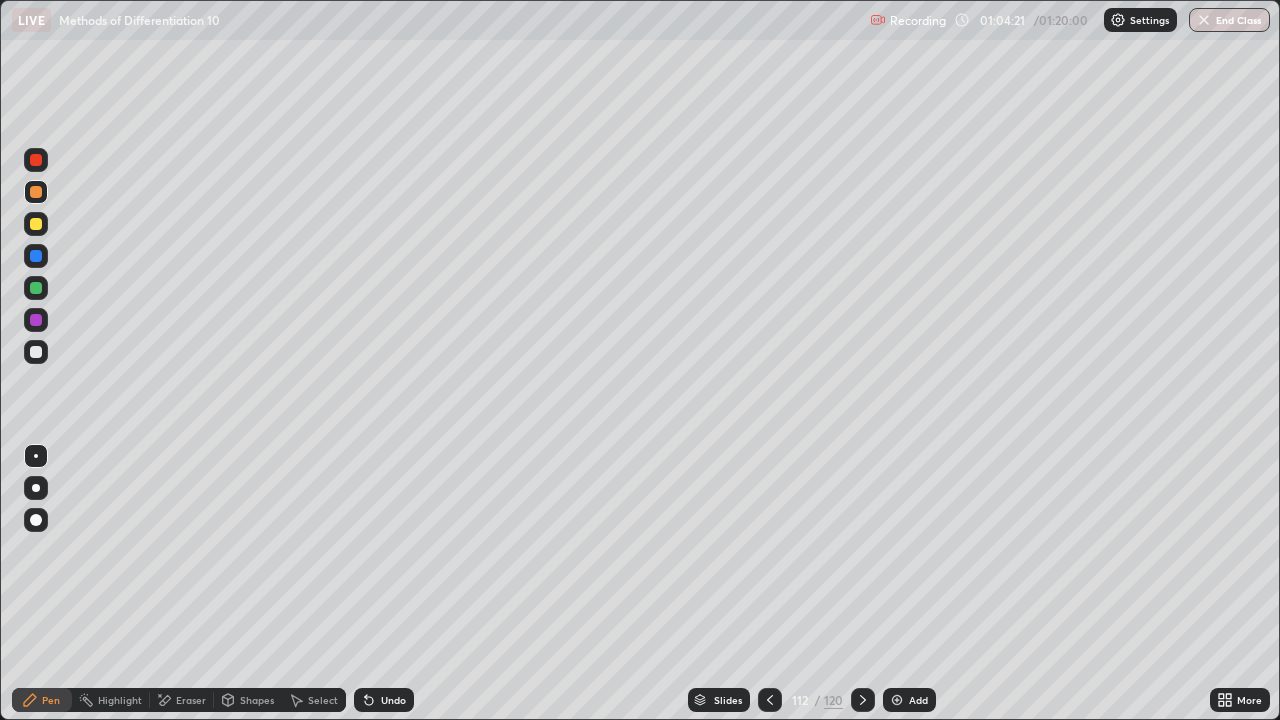 click at bounding box center (863, 700) 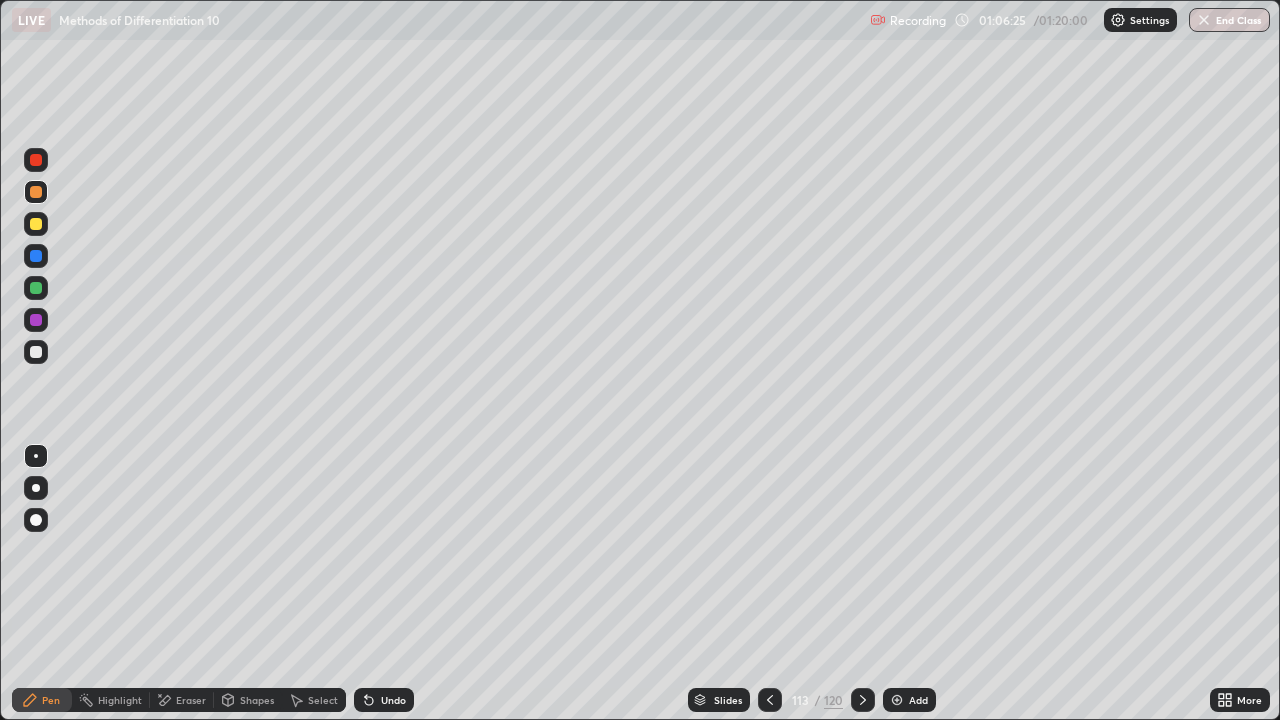 click on "Add" at bounding box center (909, 700) 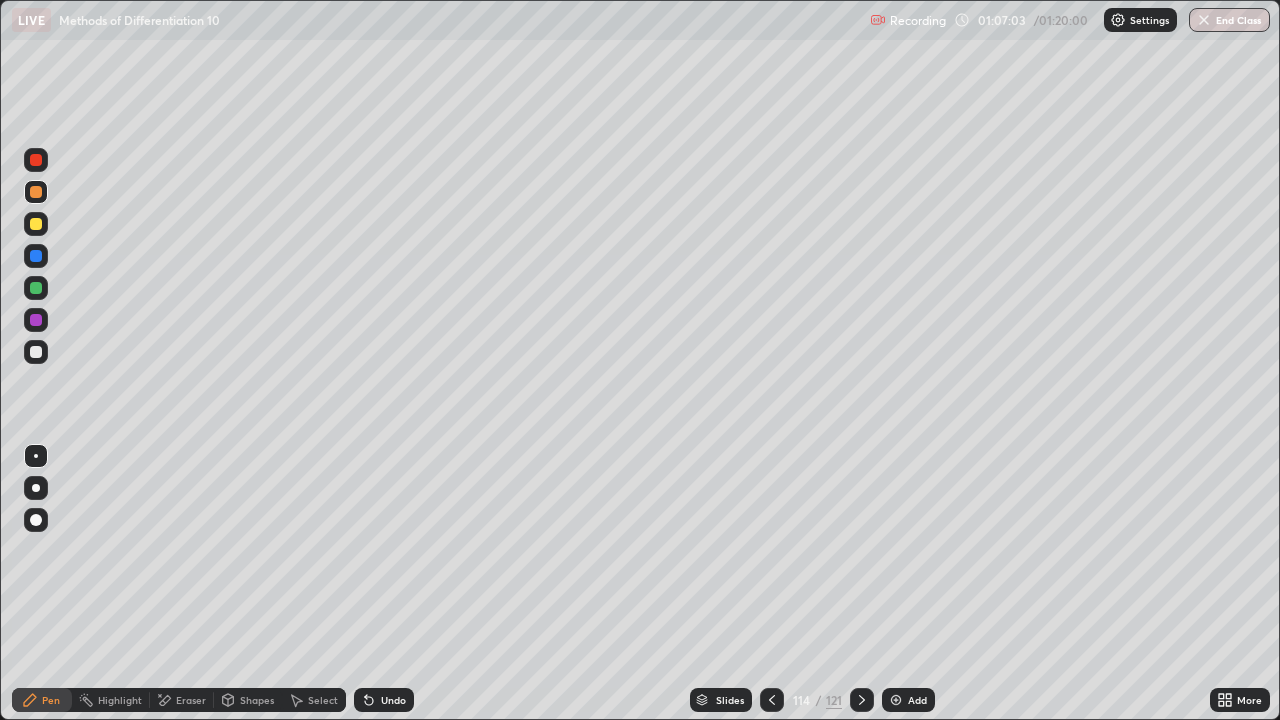 click at bounding box center [36, 224] 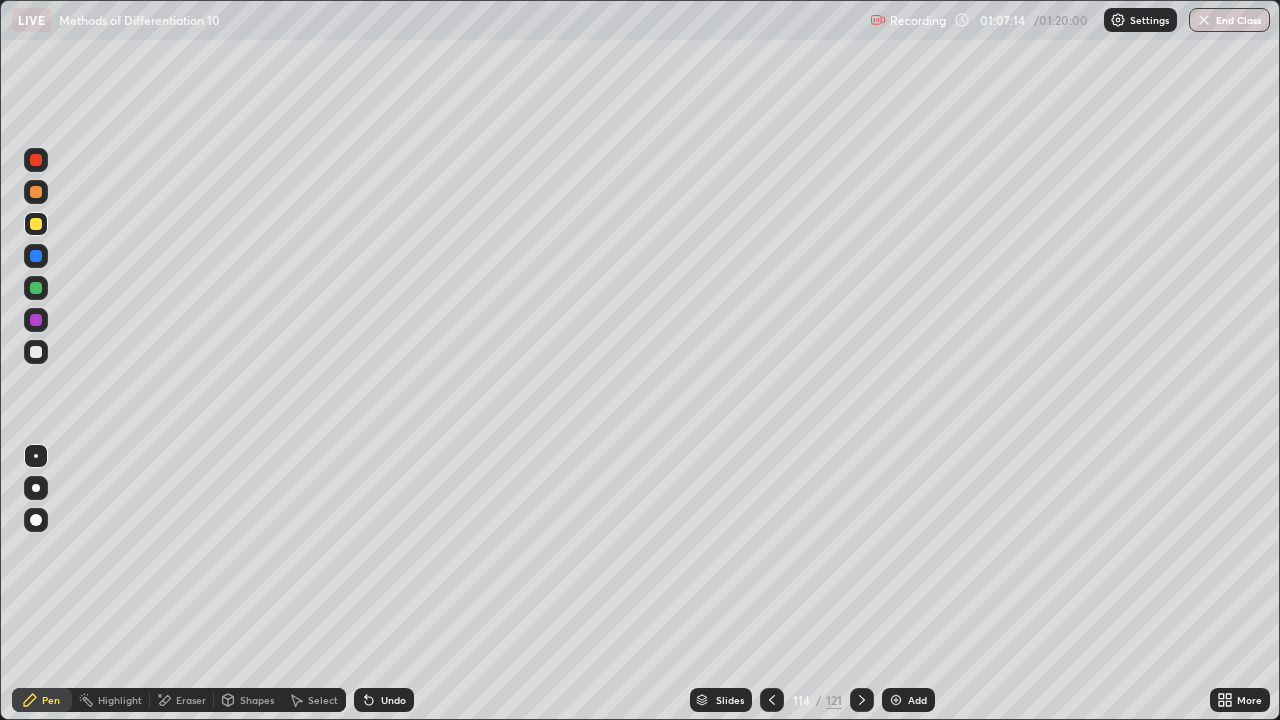 click at bounding box center [36, 256] 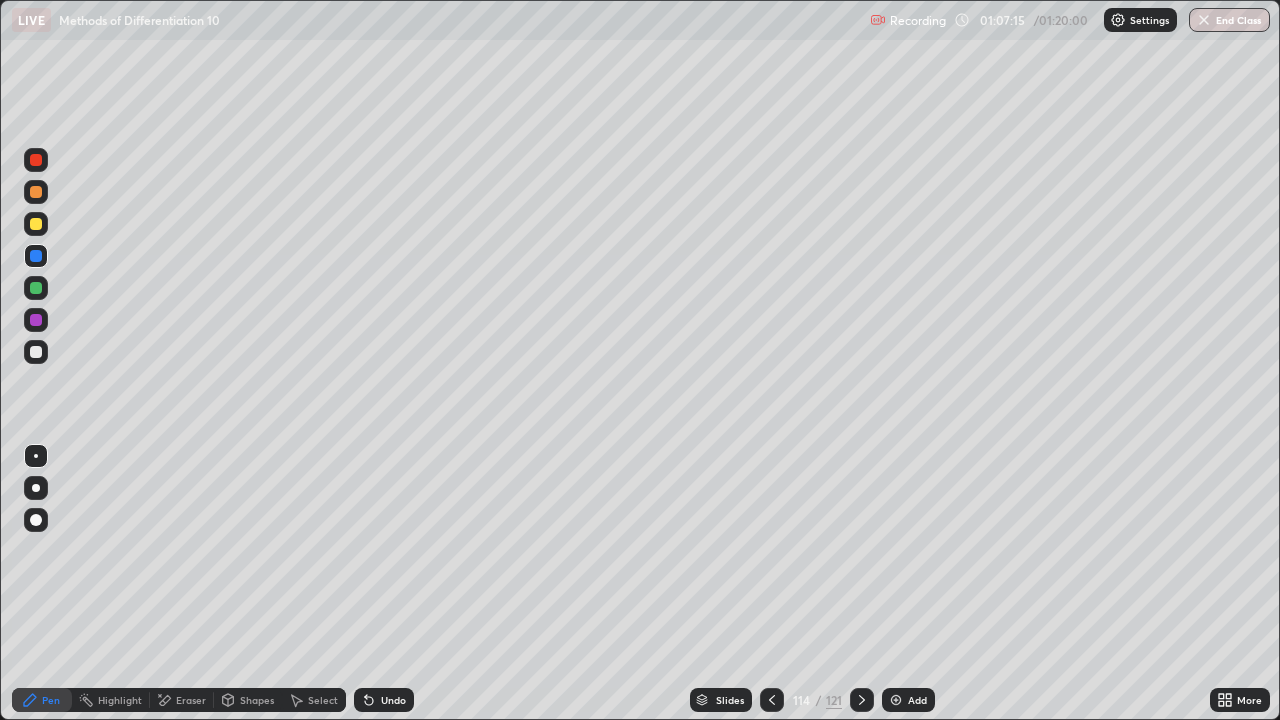click at bounding box center (36, 288) 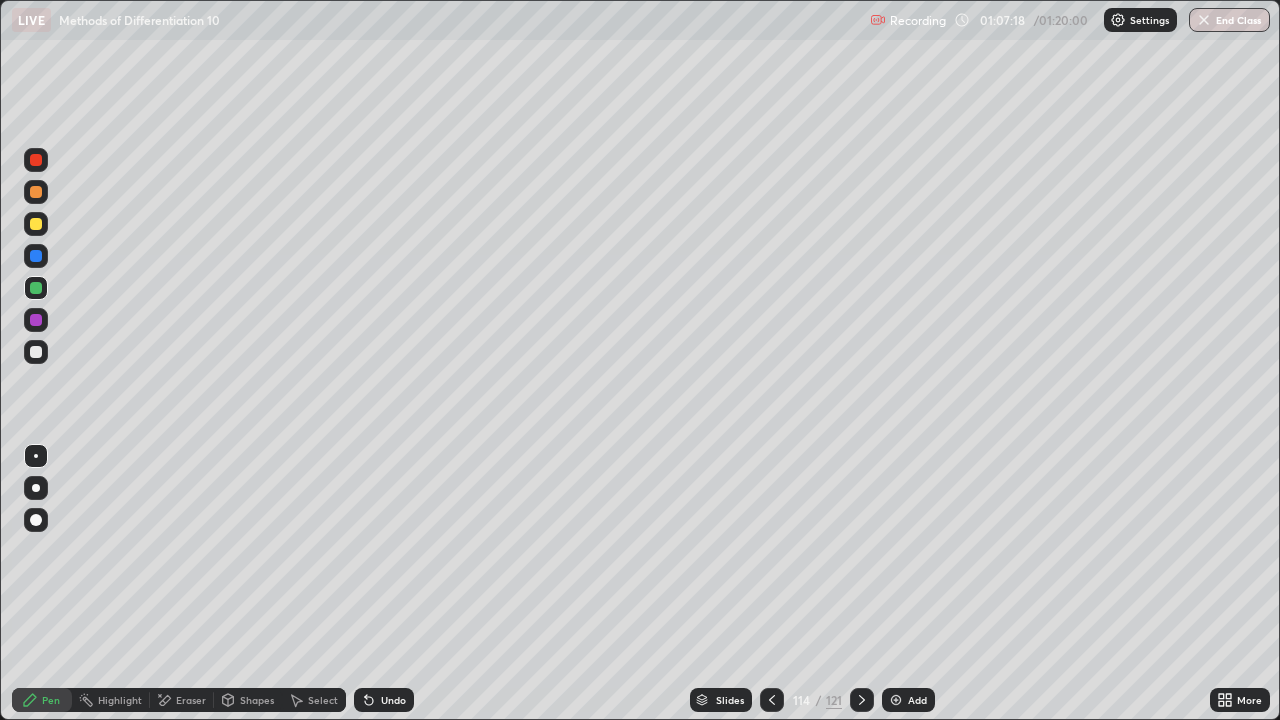 click at bounding box center (36, 224) 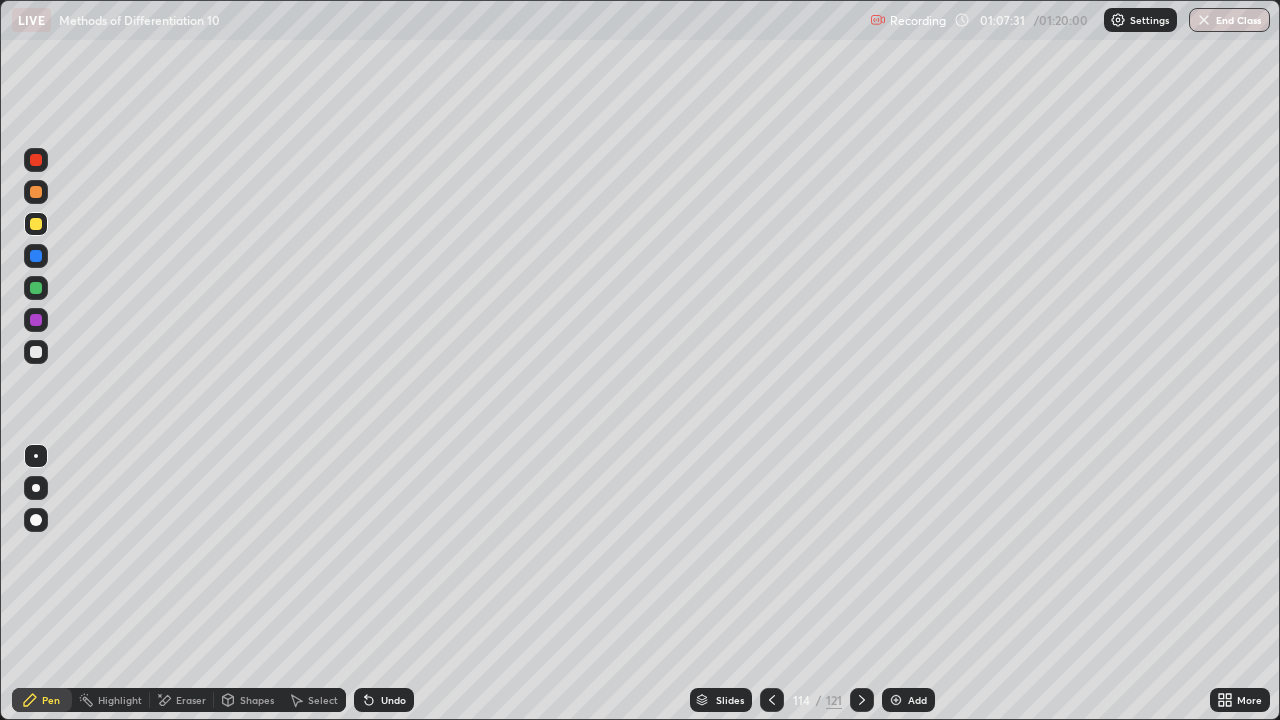click at bounding box center [36, 256] 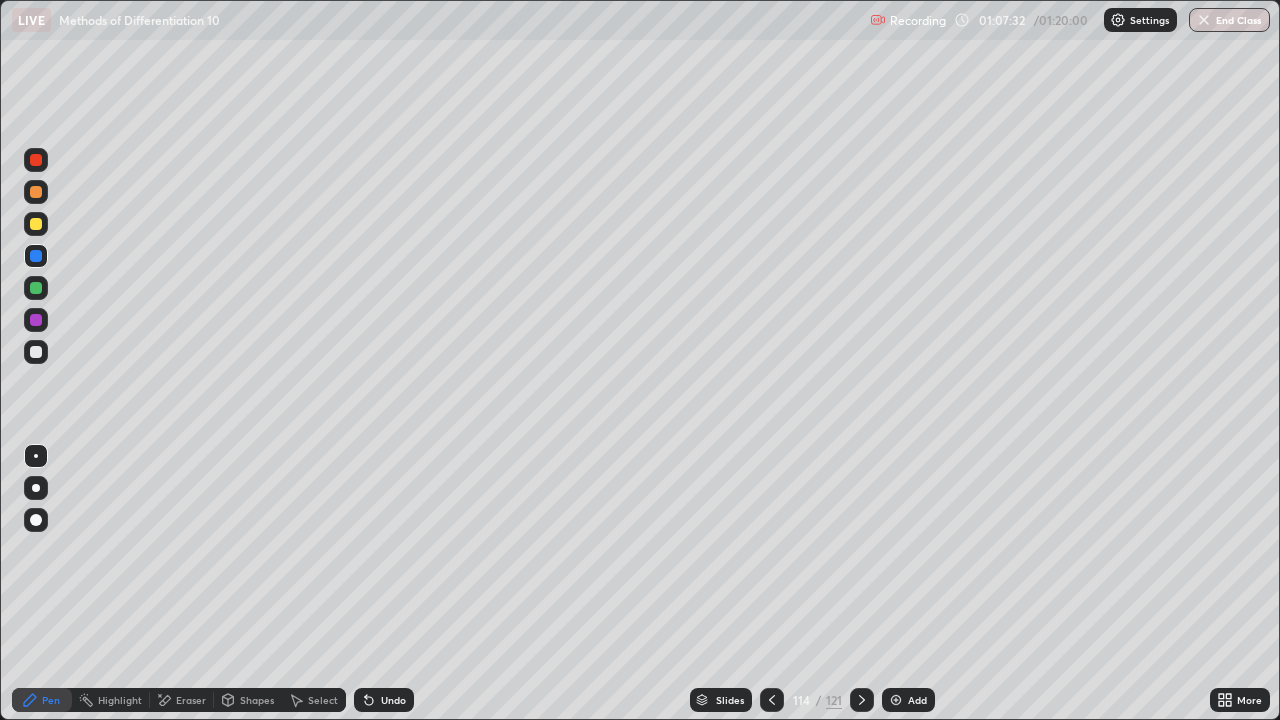 click at bounding box center [36, 320] 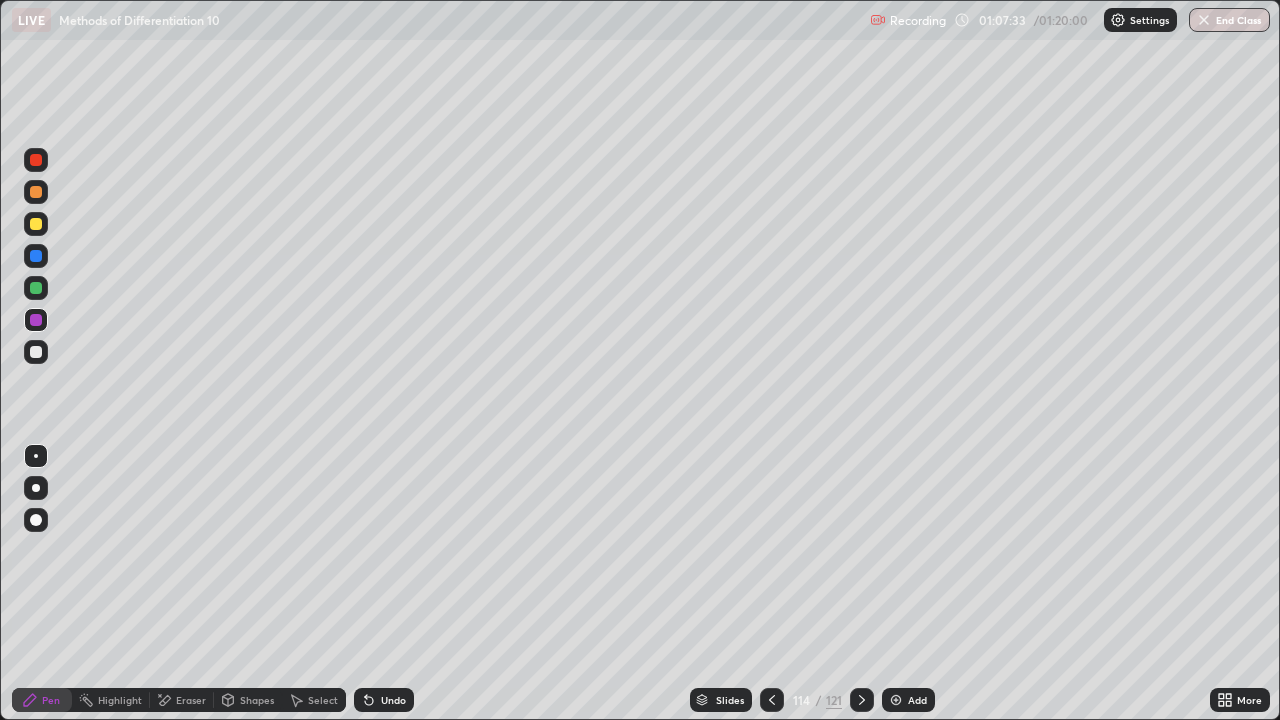 click at bounding box center (36, 320) 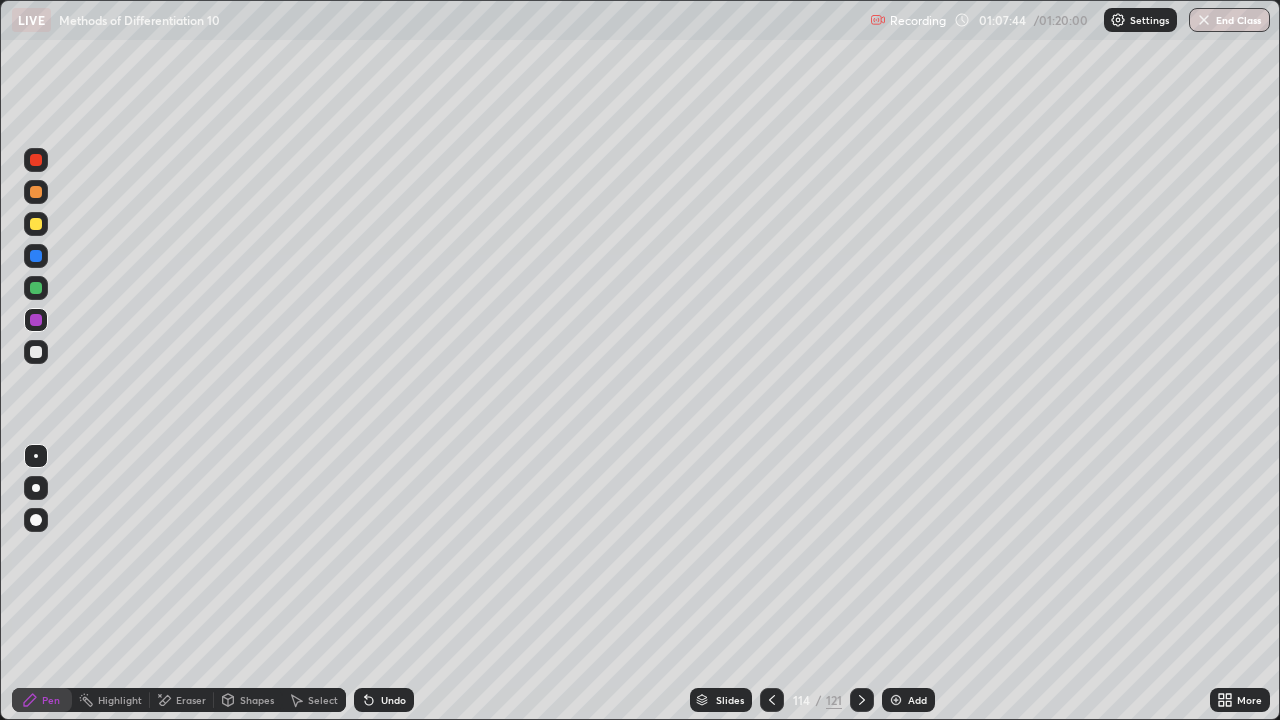 click at bounding box center [36, 256] 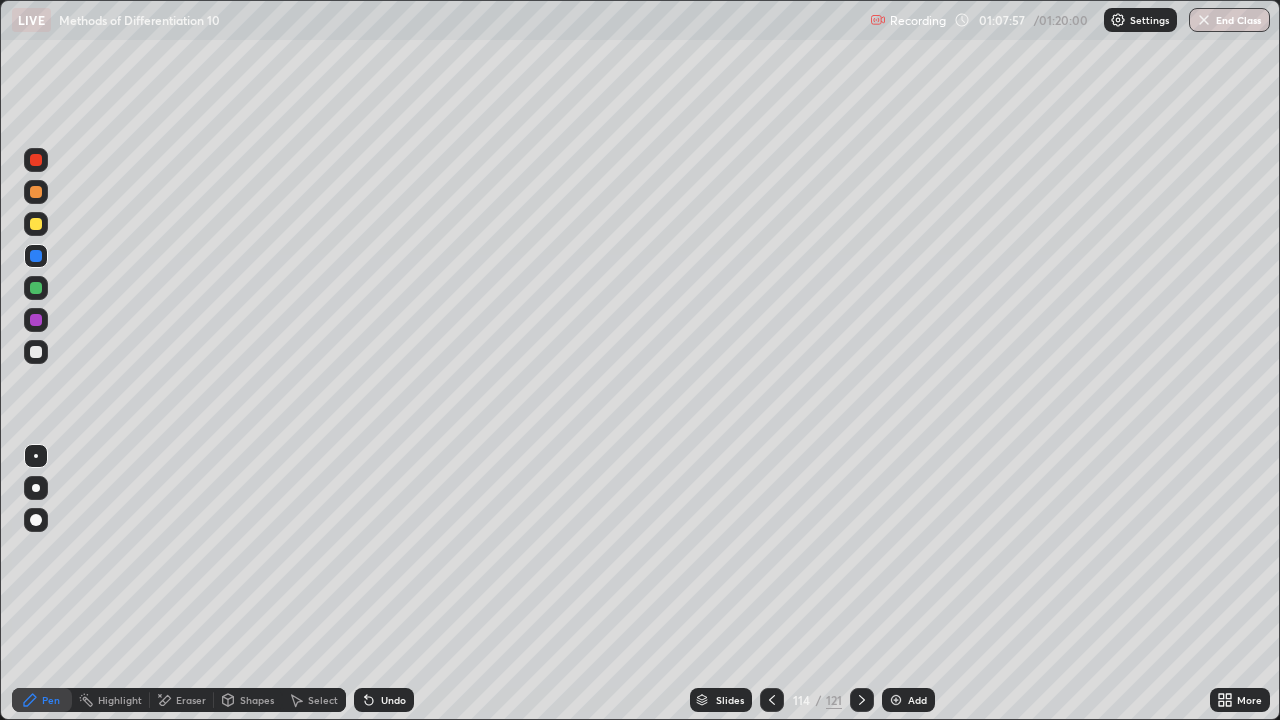 click at bounding box center [36, 224] 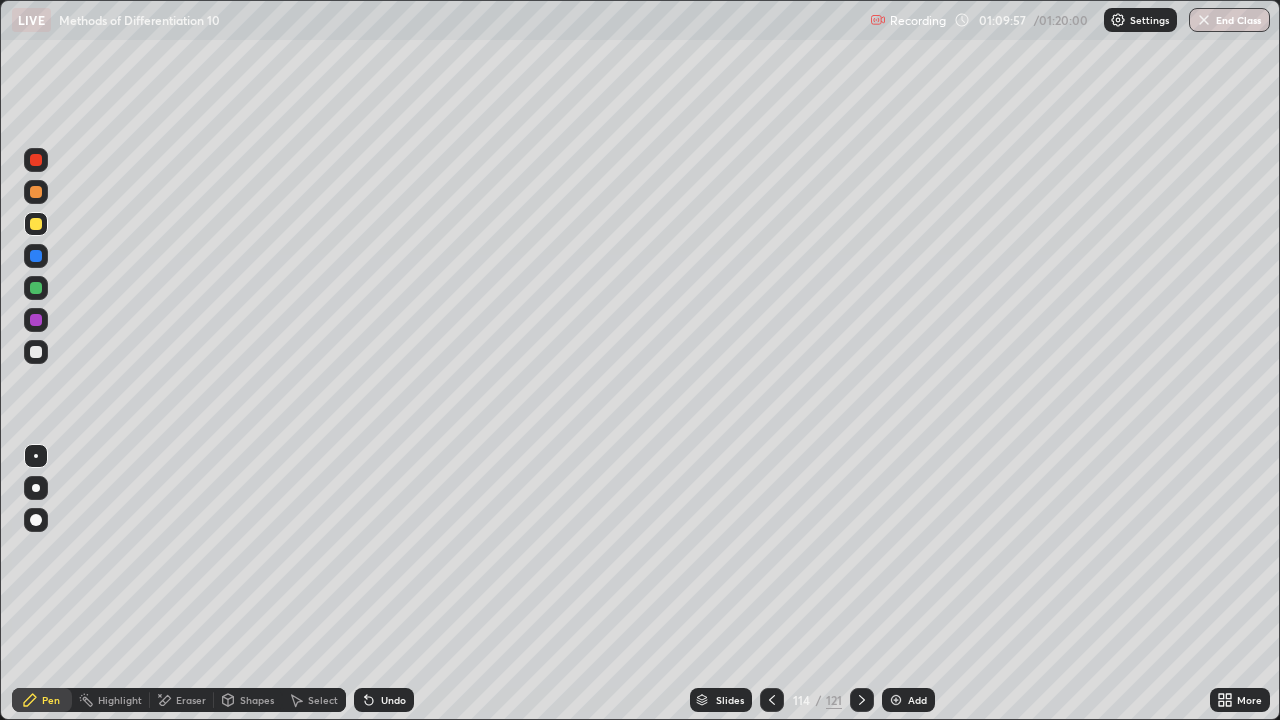 click at bounding box center (36, 288) 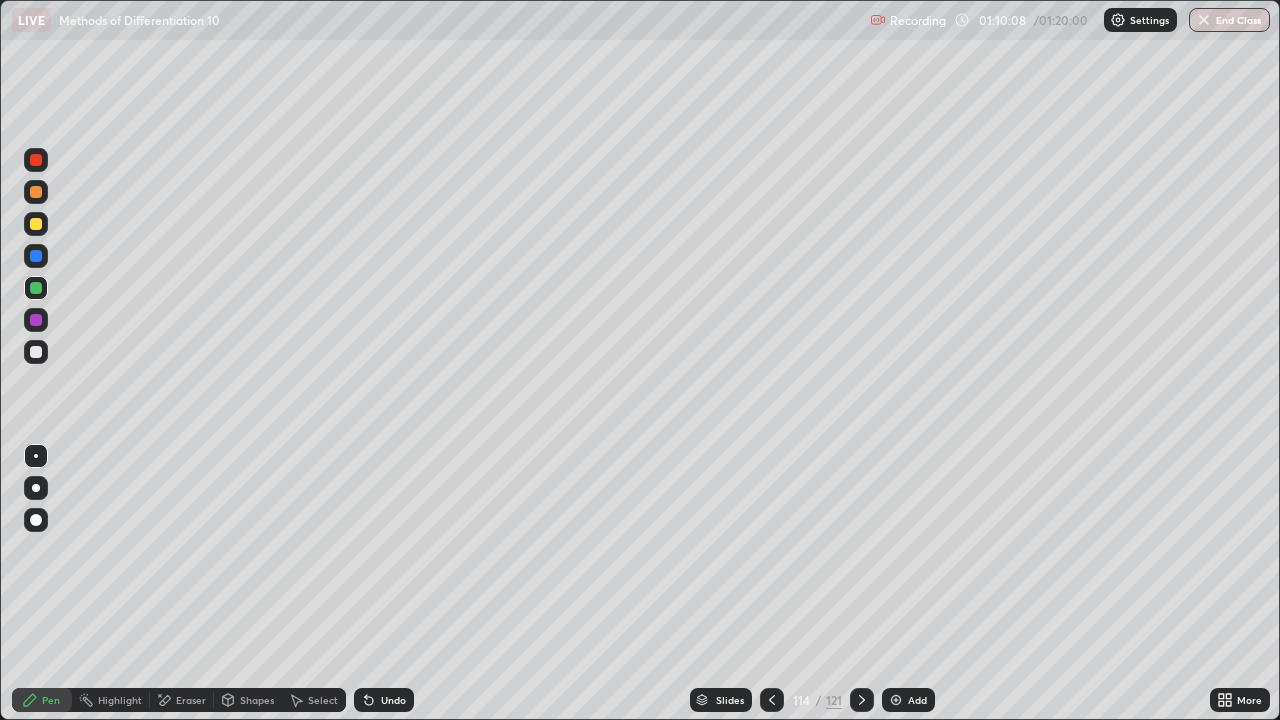 click at bounding box center (36, 352) 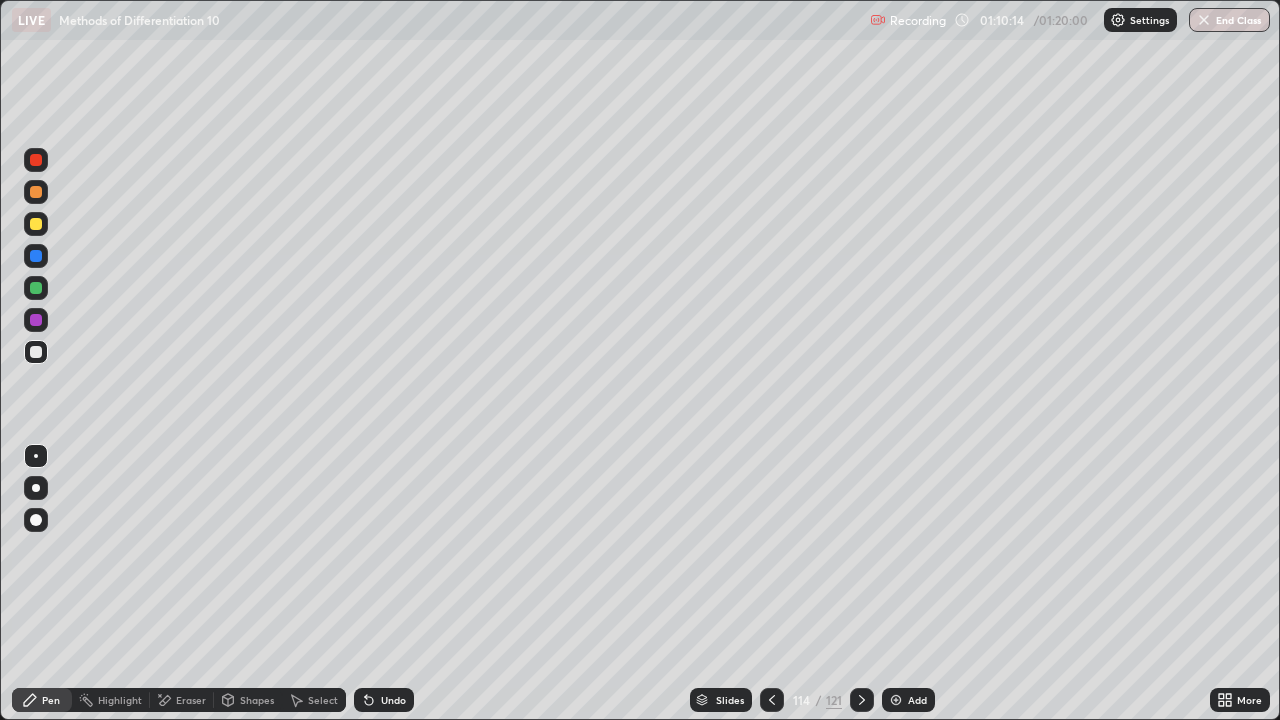 click at bounding box center [36, 288] 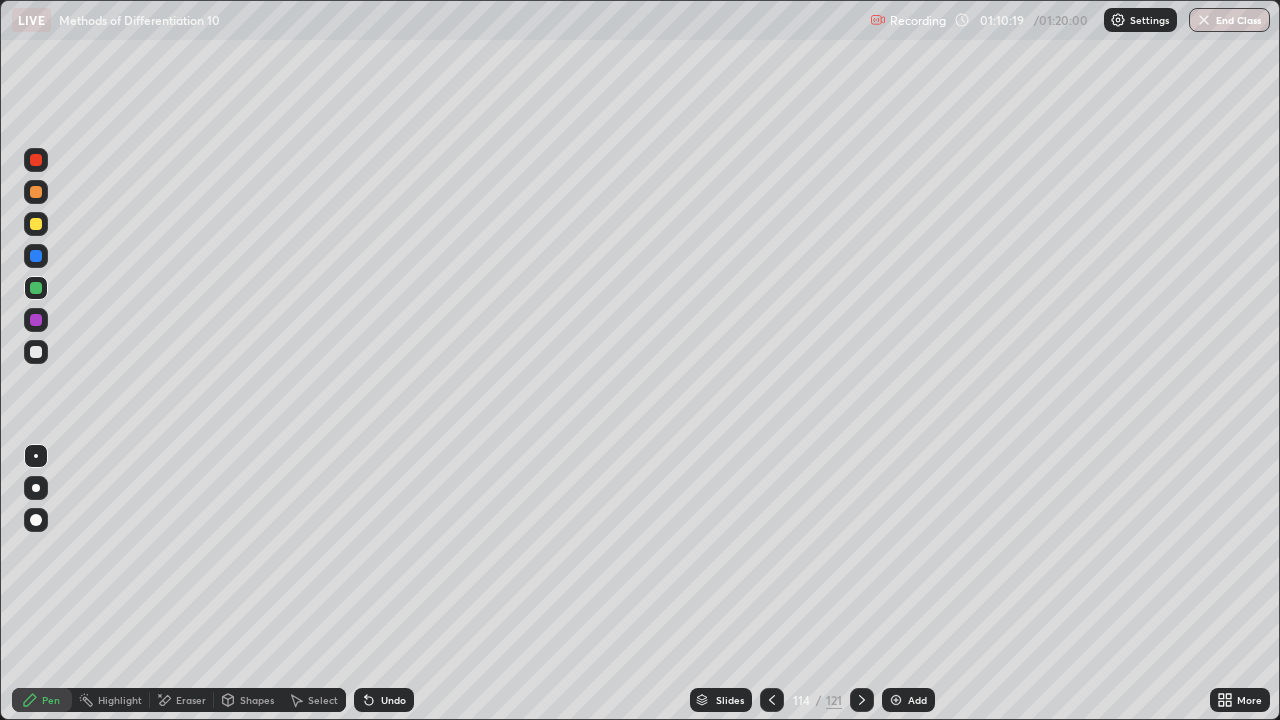 click at bounding box center (36, 352) 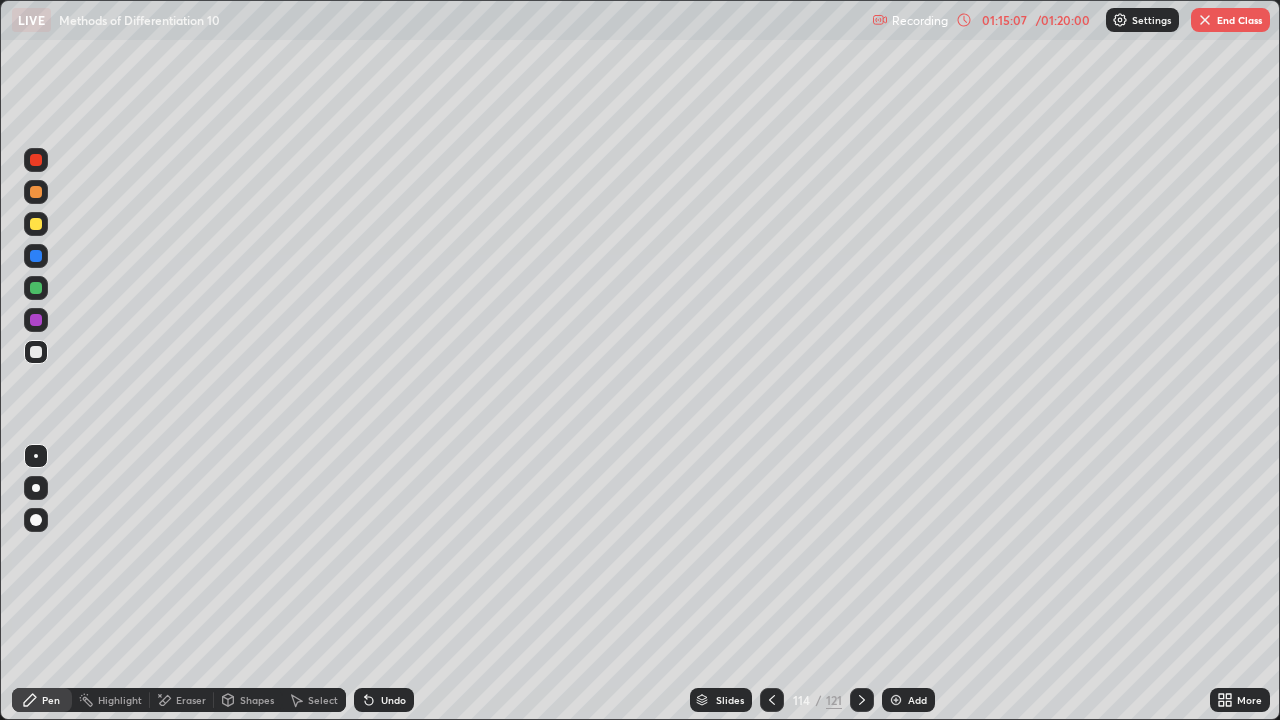 click on "End Class" at bounding box center (1230, 20) 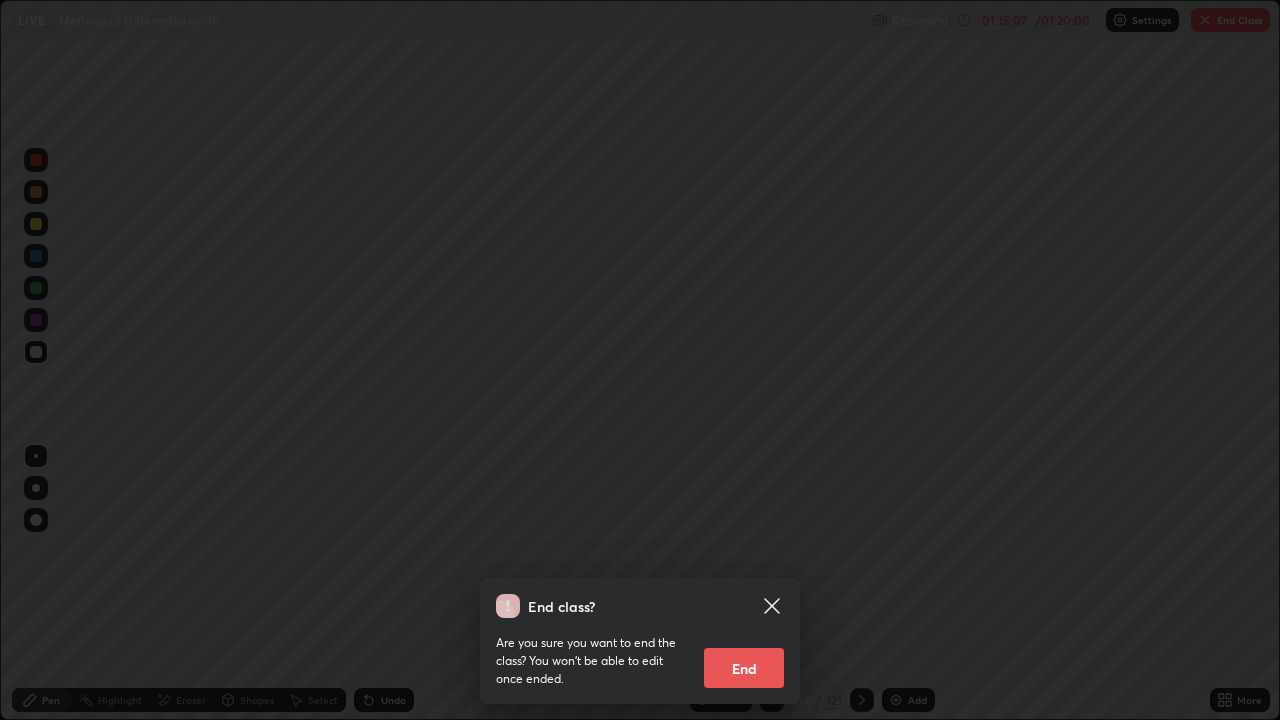 click on "End" at bounding box center (744, 668) 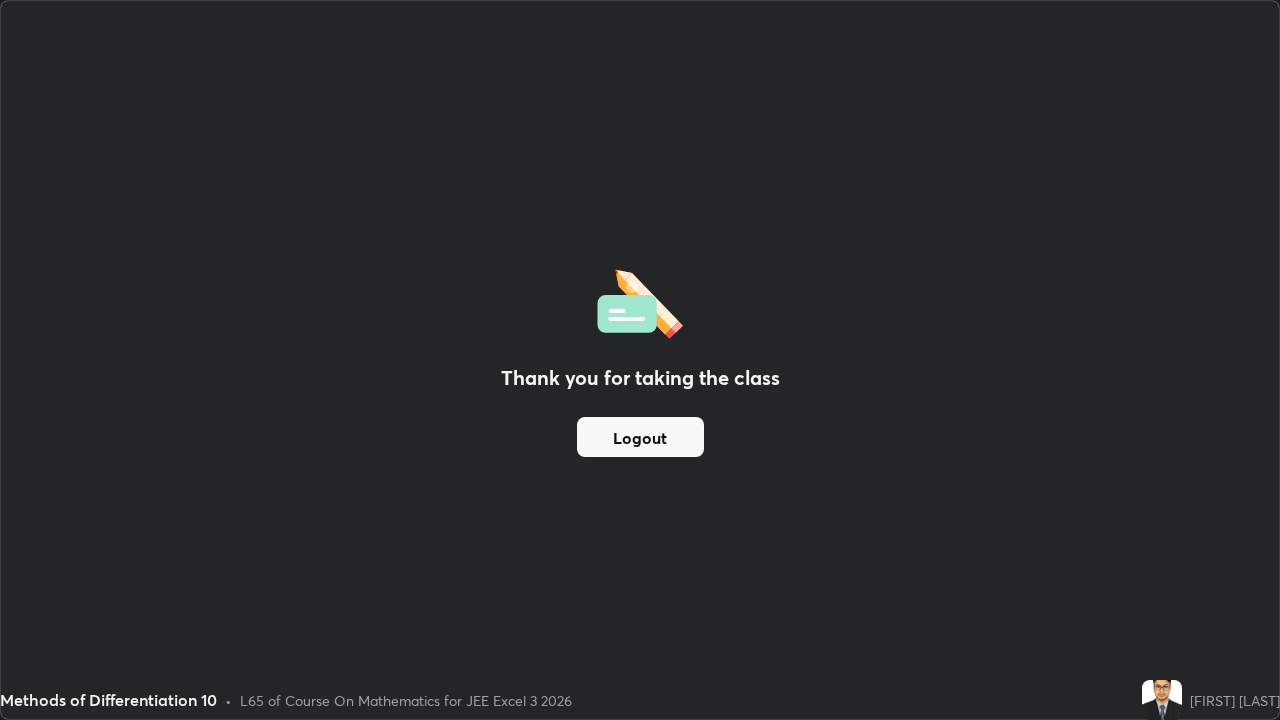 click on "Logout" at bounding box center (640, 437) 